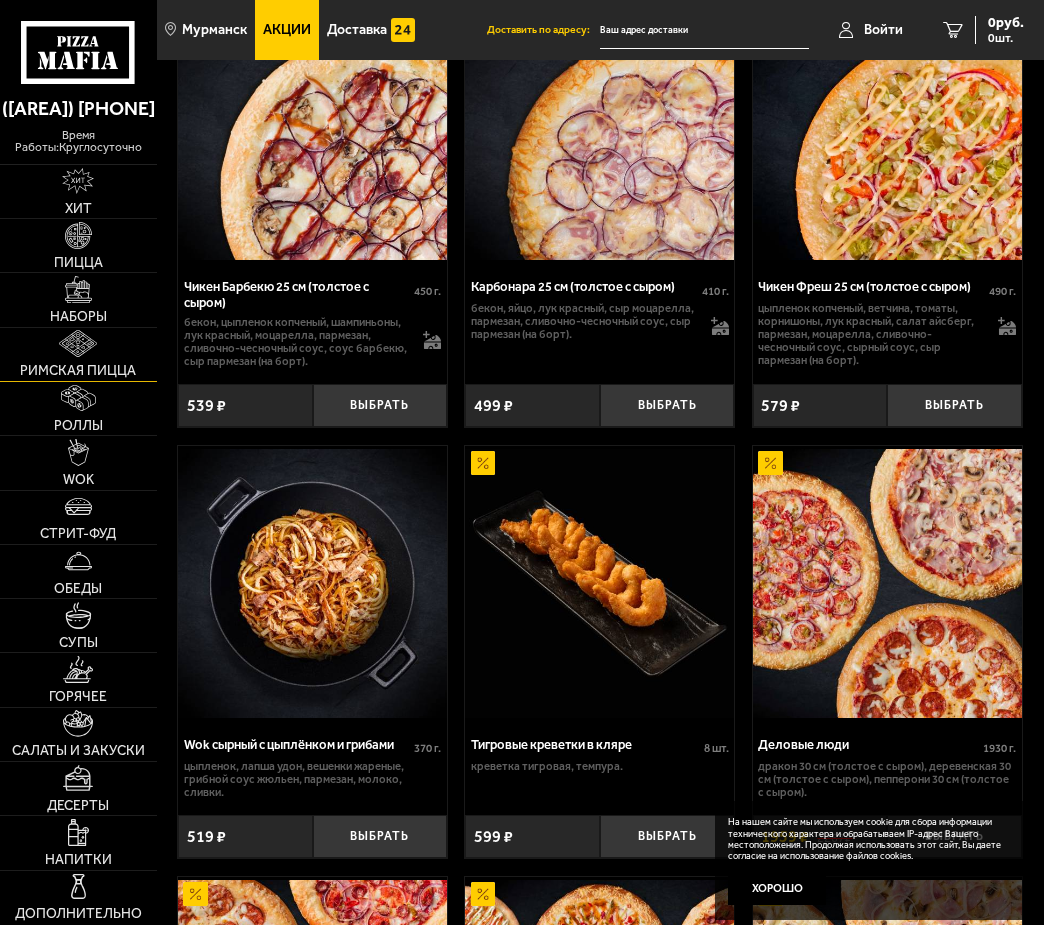 scroll, scrollTop: 800, scrollLeft: 0, axis: vertical 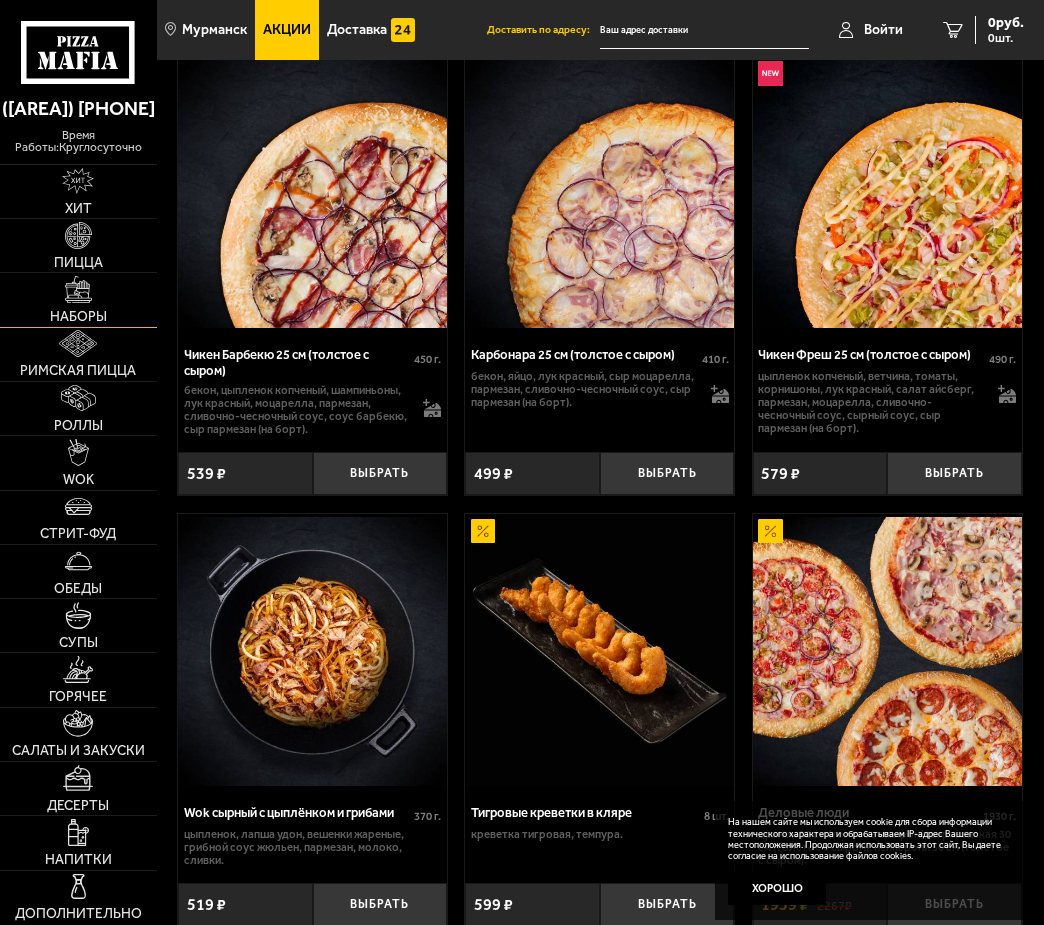 click on "Наборы" at bounding box center (78, 299) 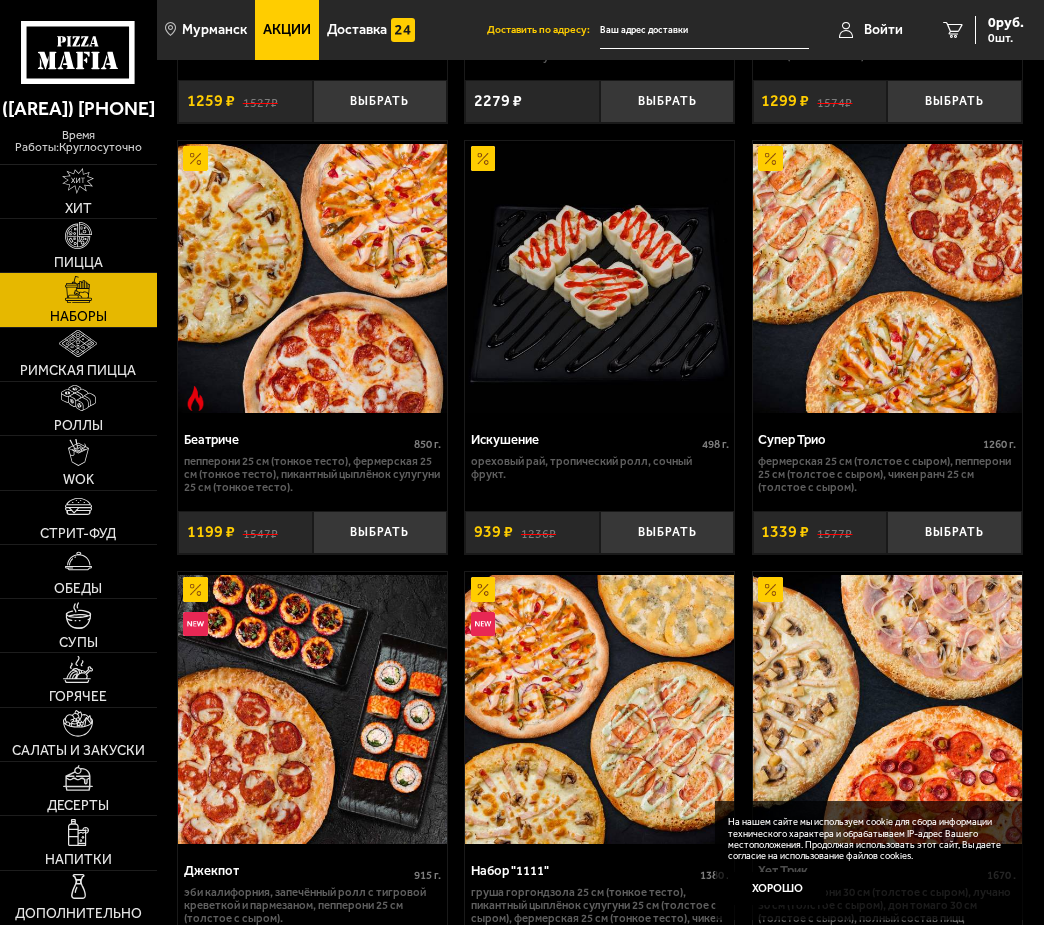 scroll, scrollTop: 1892, scrollLeft: 0, axis: vertical 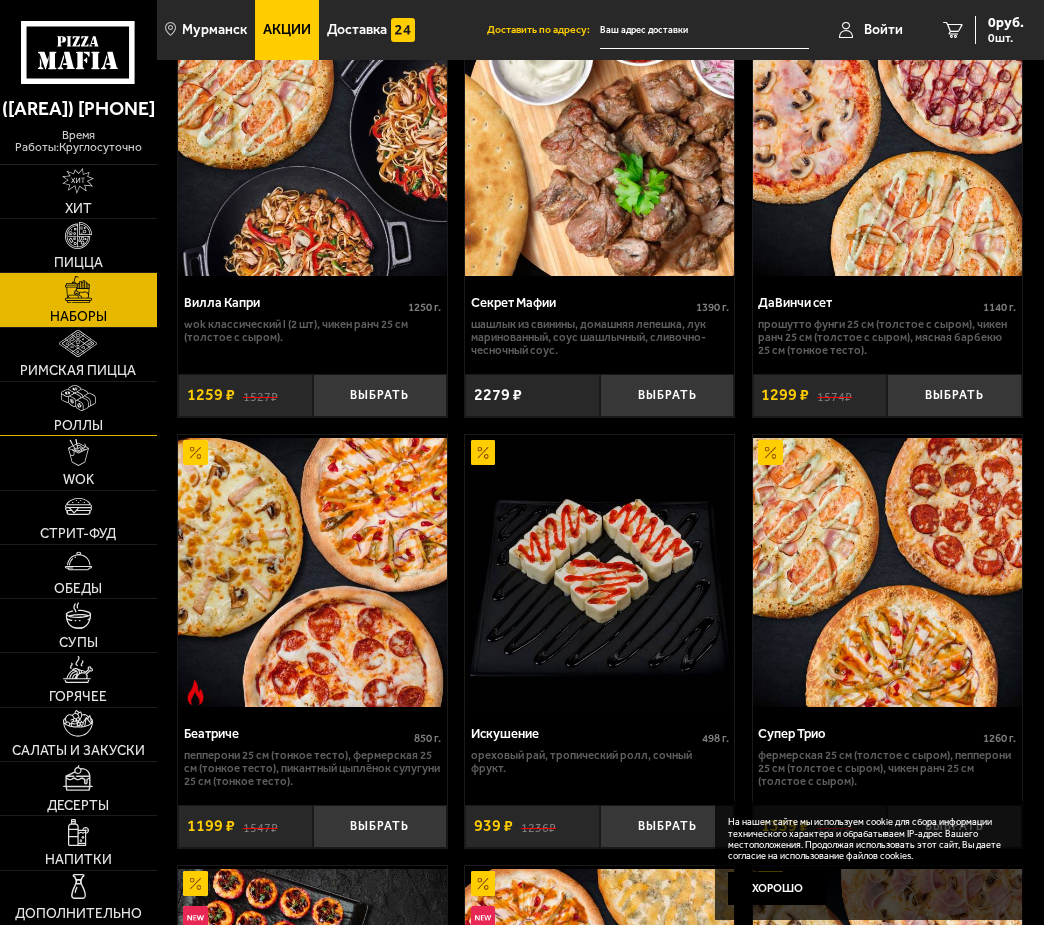 click on "Роллы" at bounding box center [78, 426] 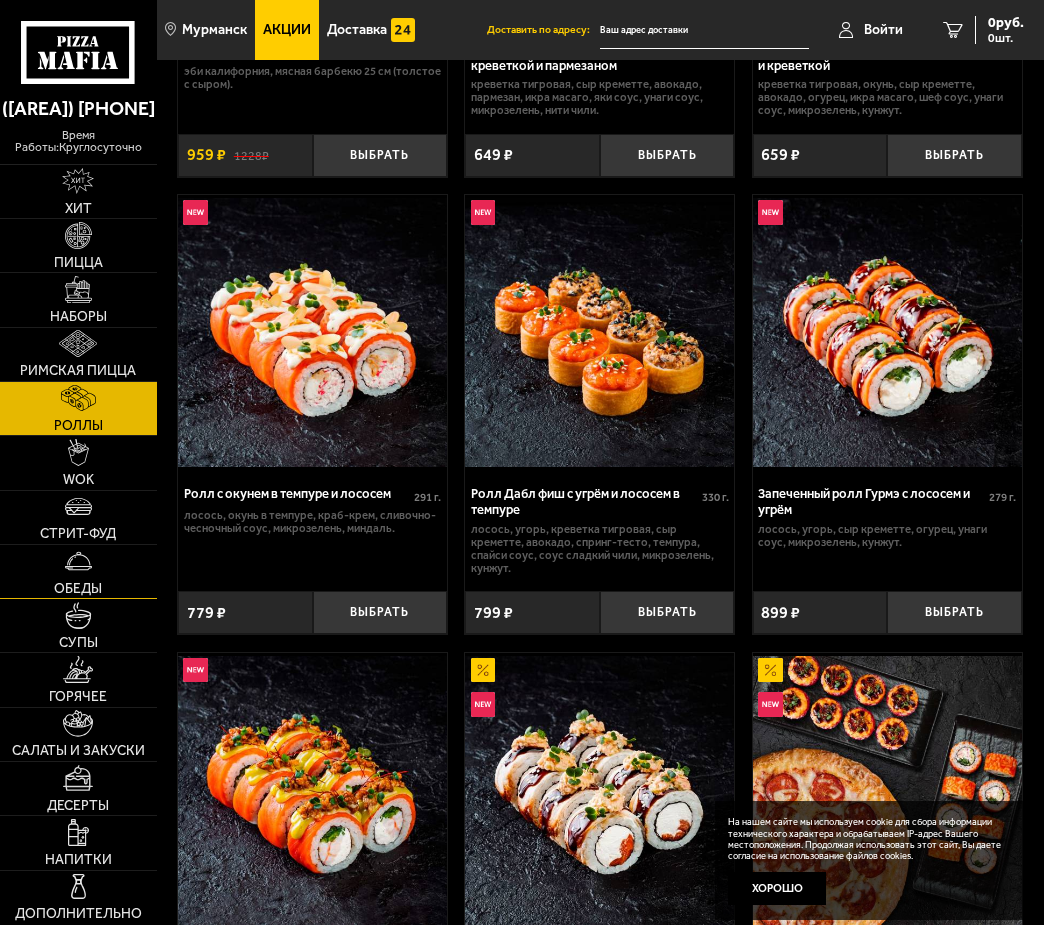 scroll, scrollTop: 1100, scrollLeft: 0, axis: vertical 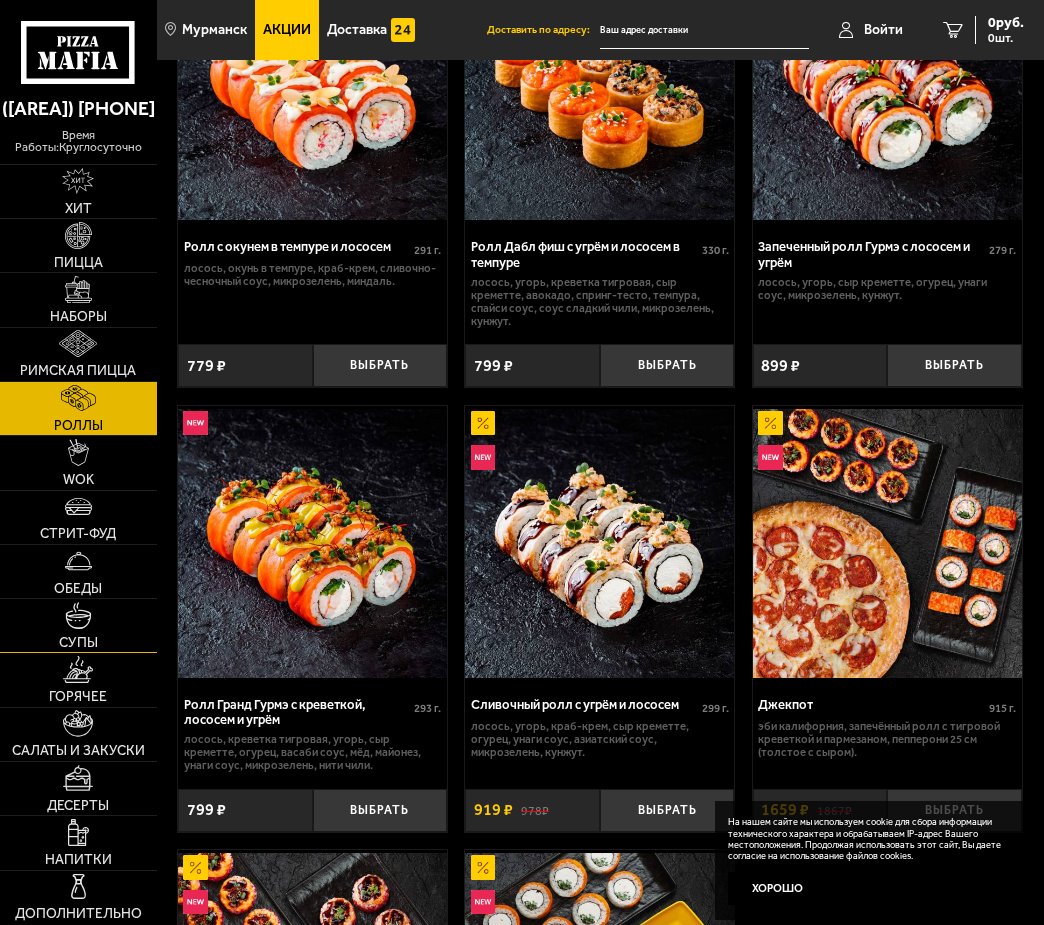 click at bounding box center [78, 615] 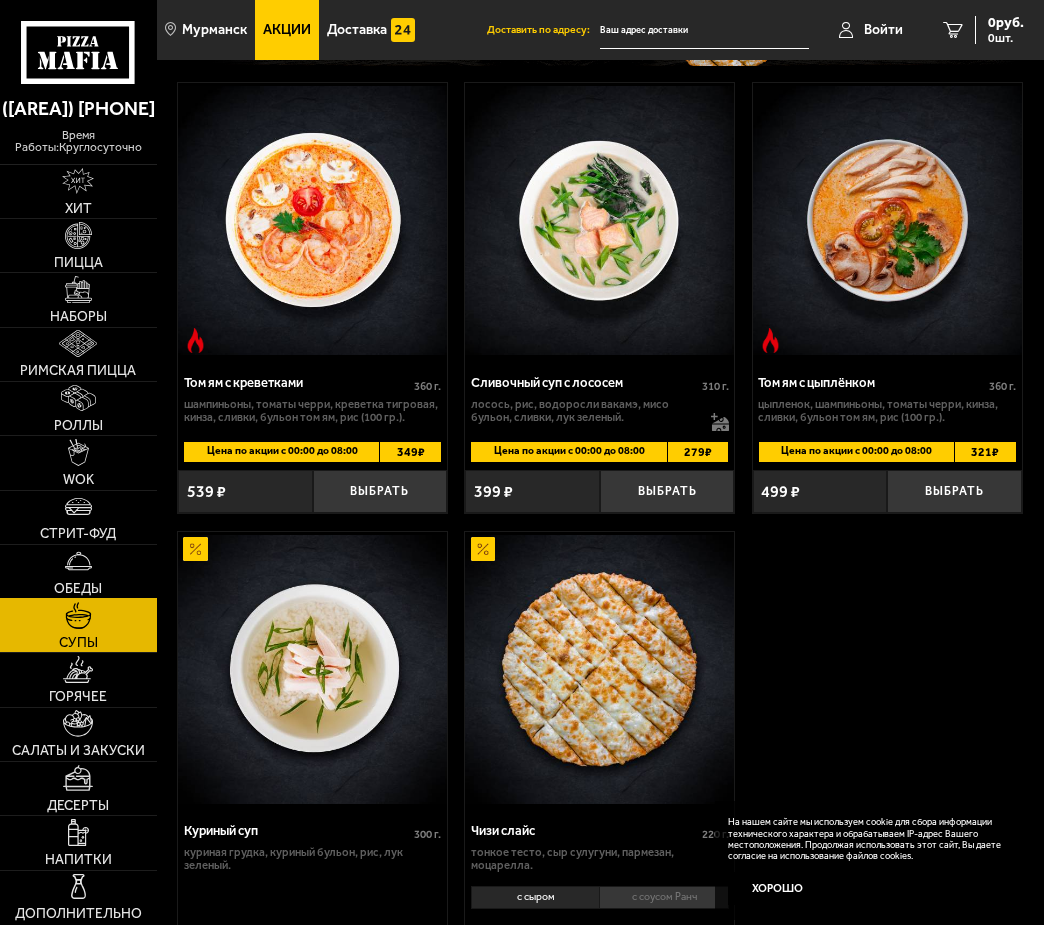 scroll, scrollTop: 200, scrollLeft: 0, axis: vertical 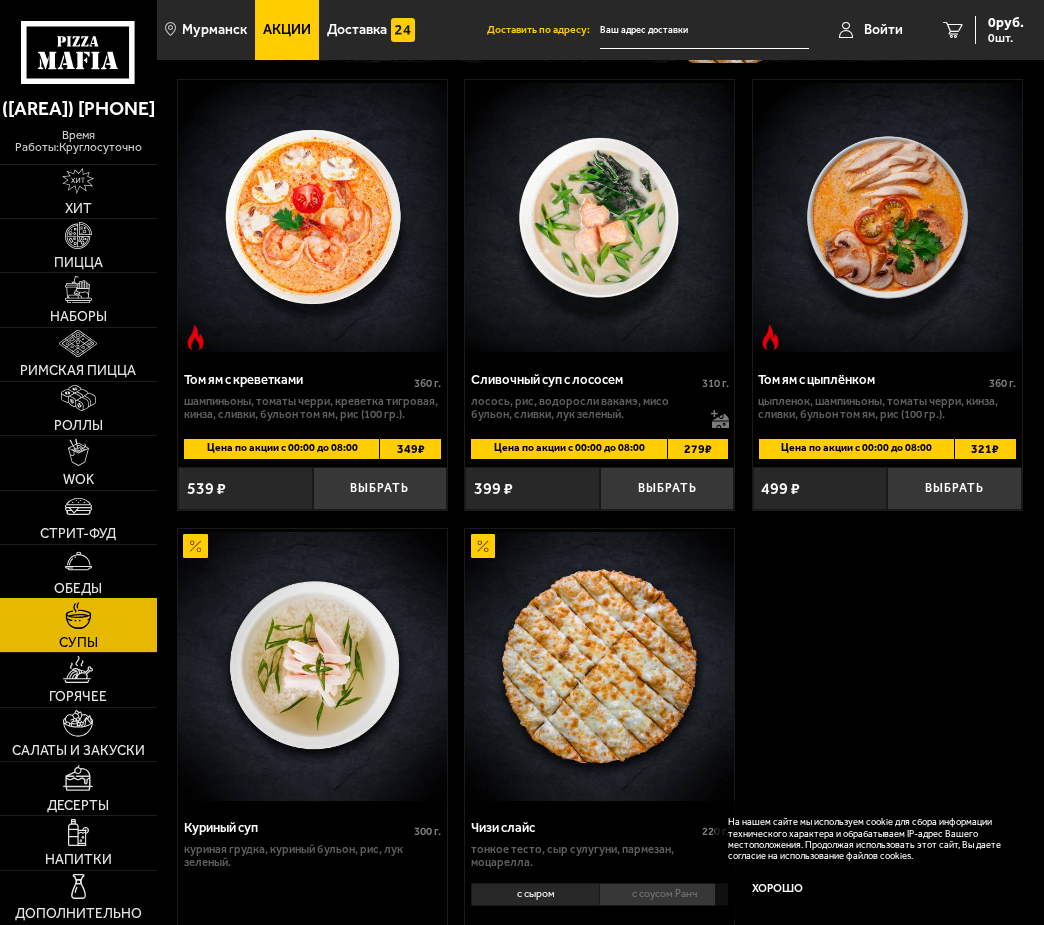 click at bounding box center [78, 561] 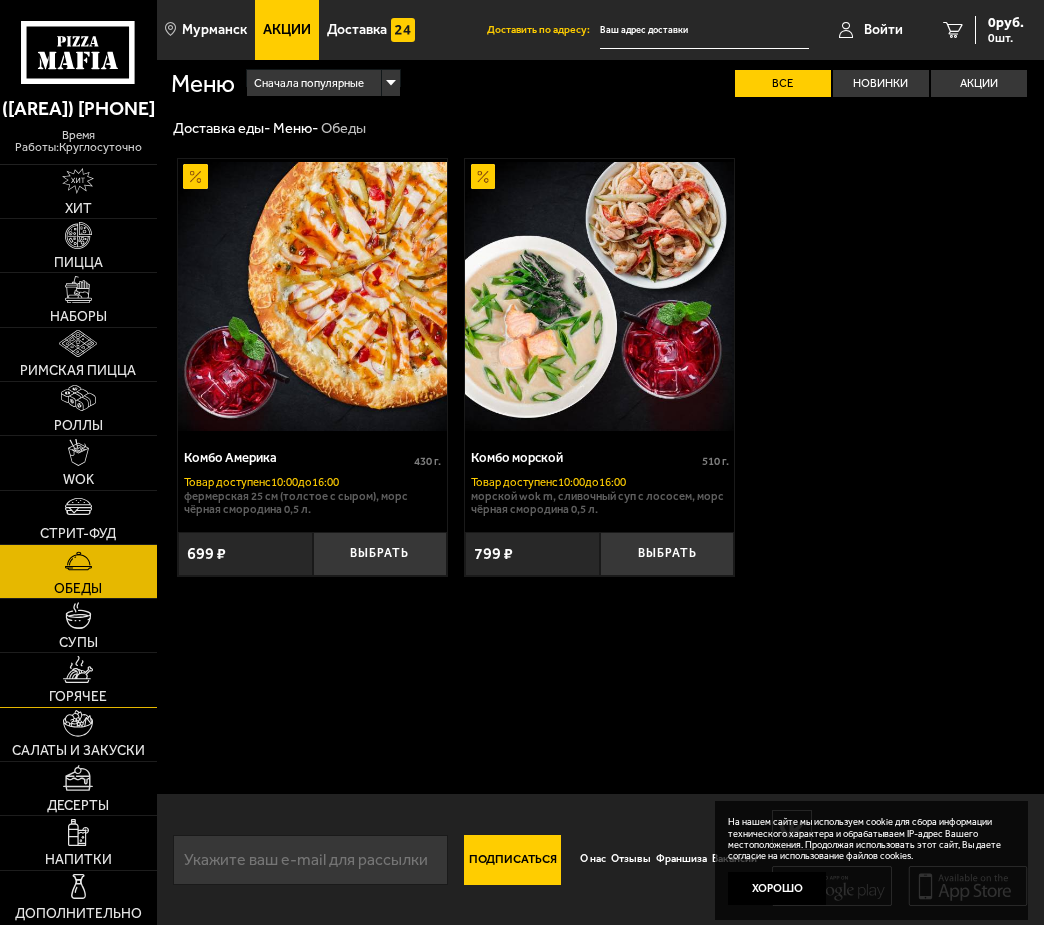 scroll, scrollTop: 16, scrollLeft: 0, axis: vertical 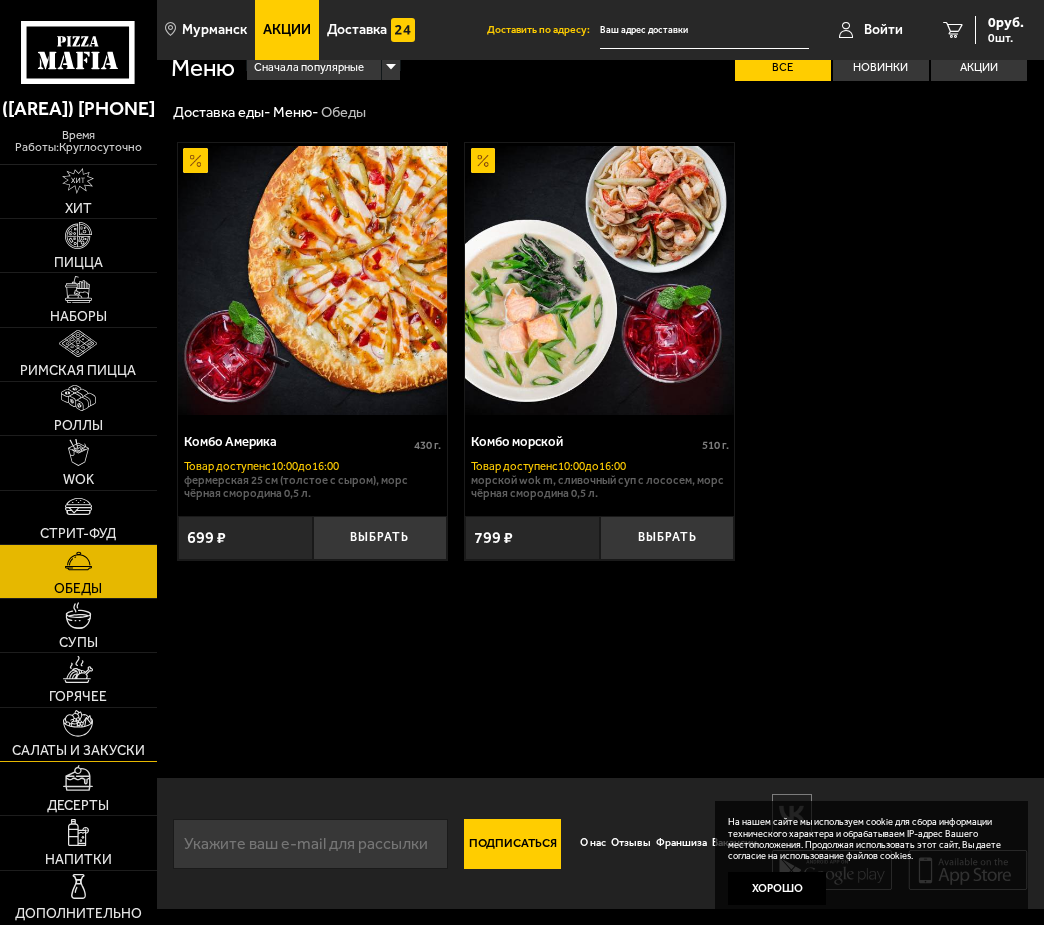 click on "Салаты и закуски" at bounding box center [78, 751] 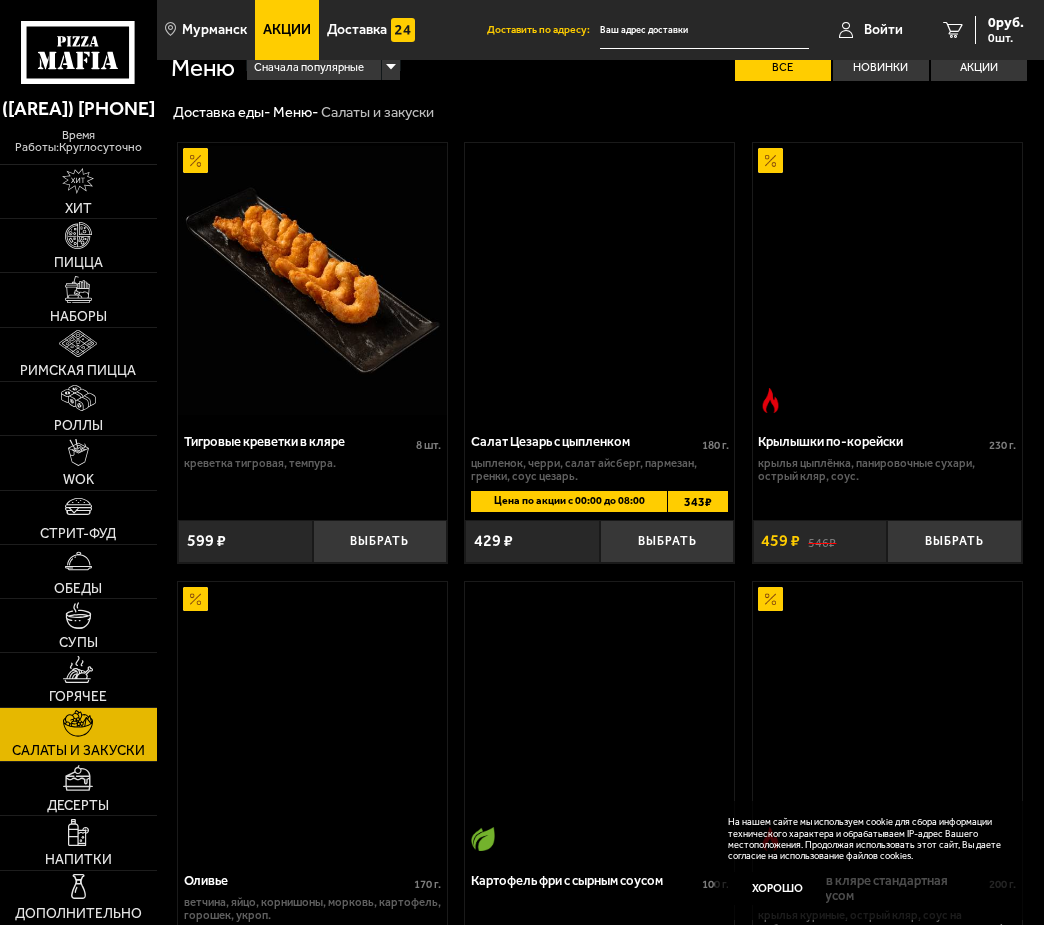 scroll, scrollTop: 0, scrollLeft: 0, axis: both 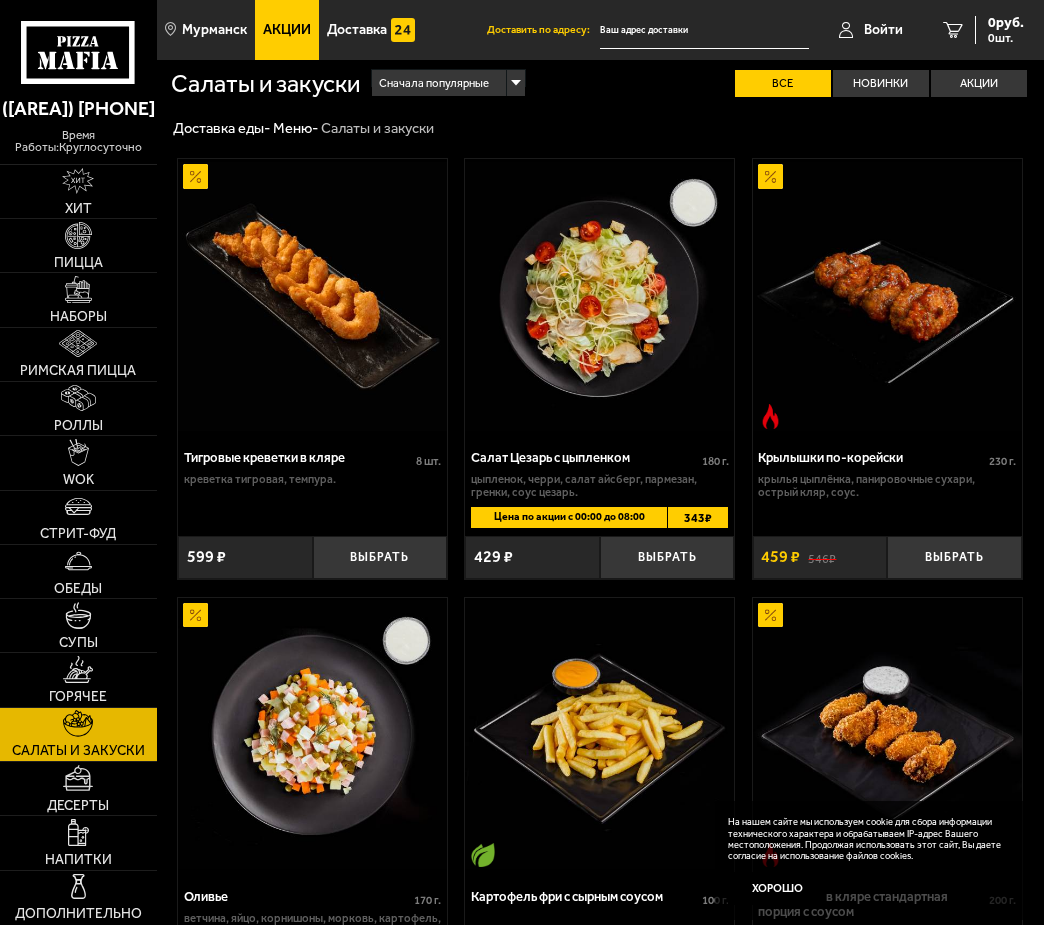 drag, startPoint x: 489, startPoint y: 619, endPoint x: 337, endPoint y: 424, distance: 247.2428 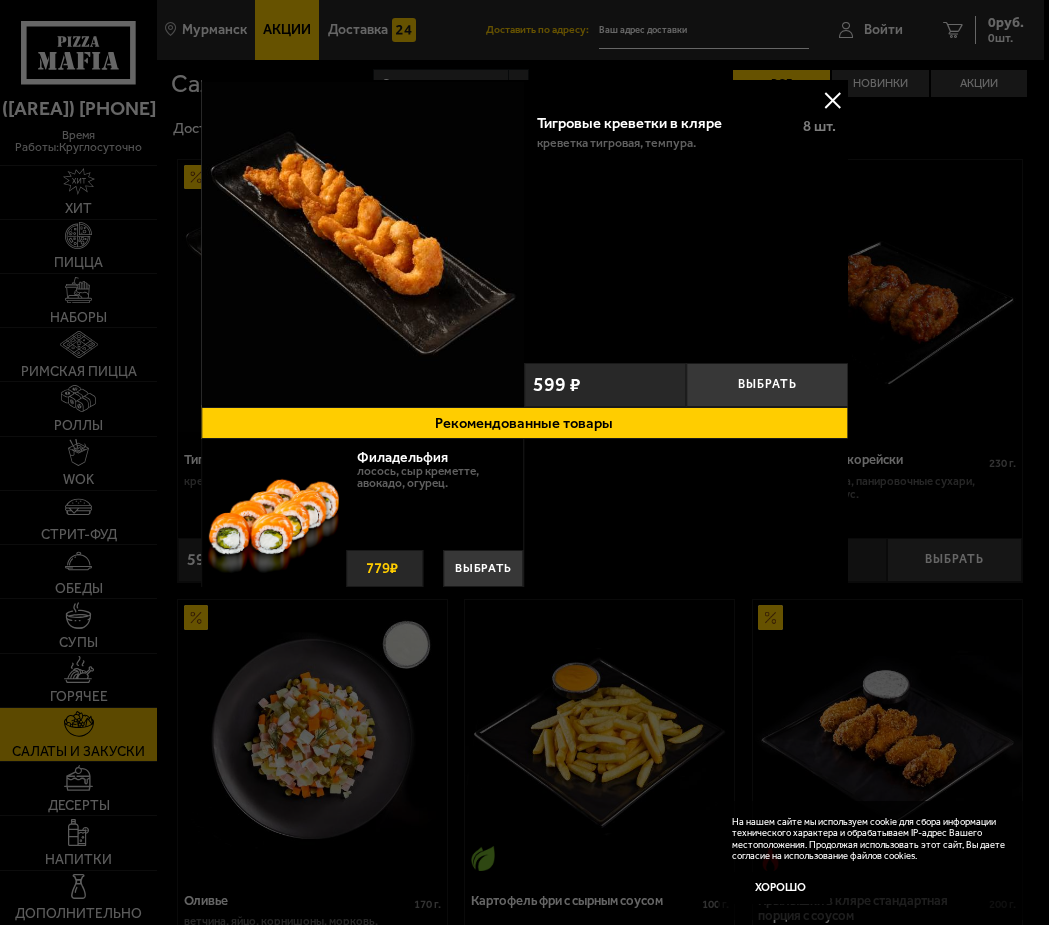 click at bounding box center (833, 100) 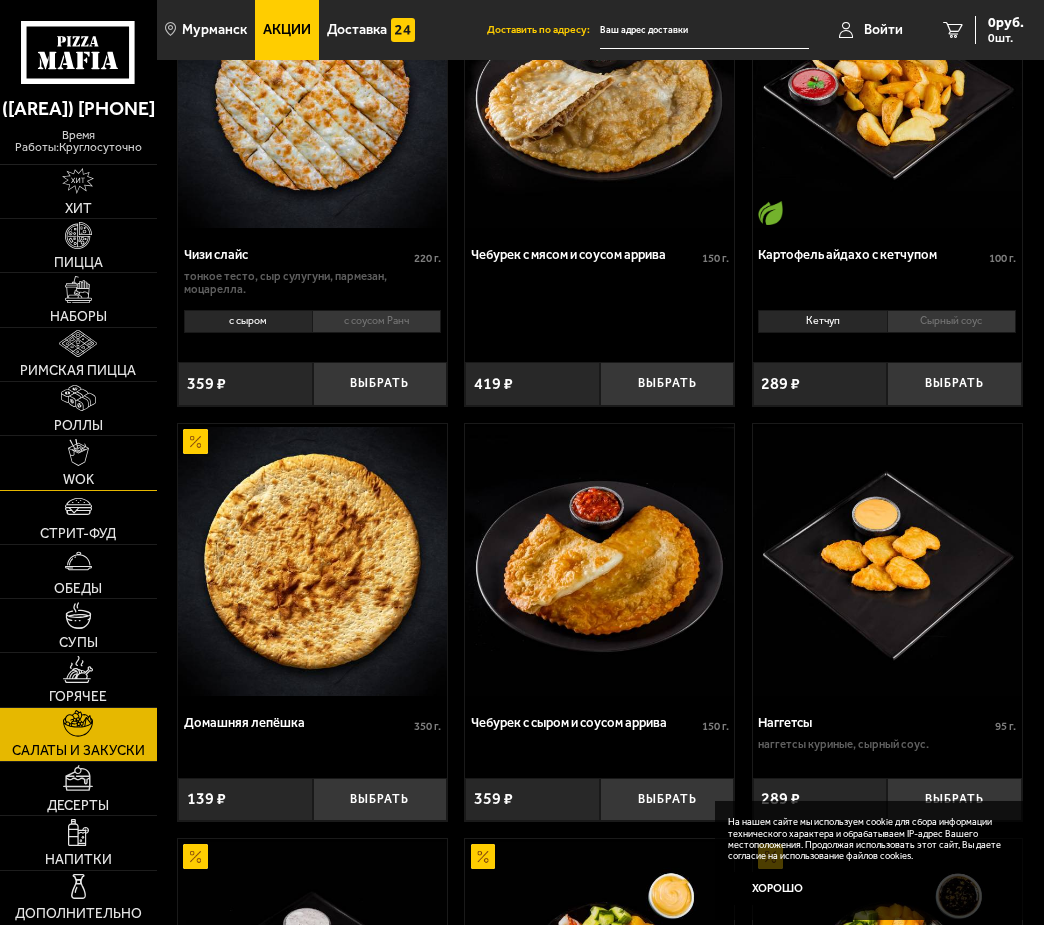 scroll, scrollTop: 1600, scrollLeft: 0, axis: vertical 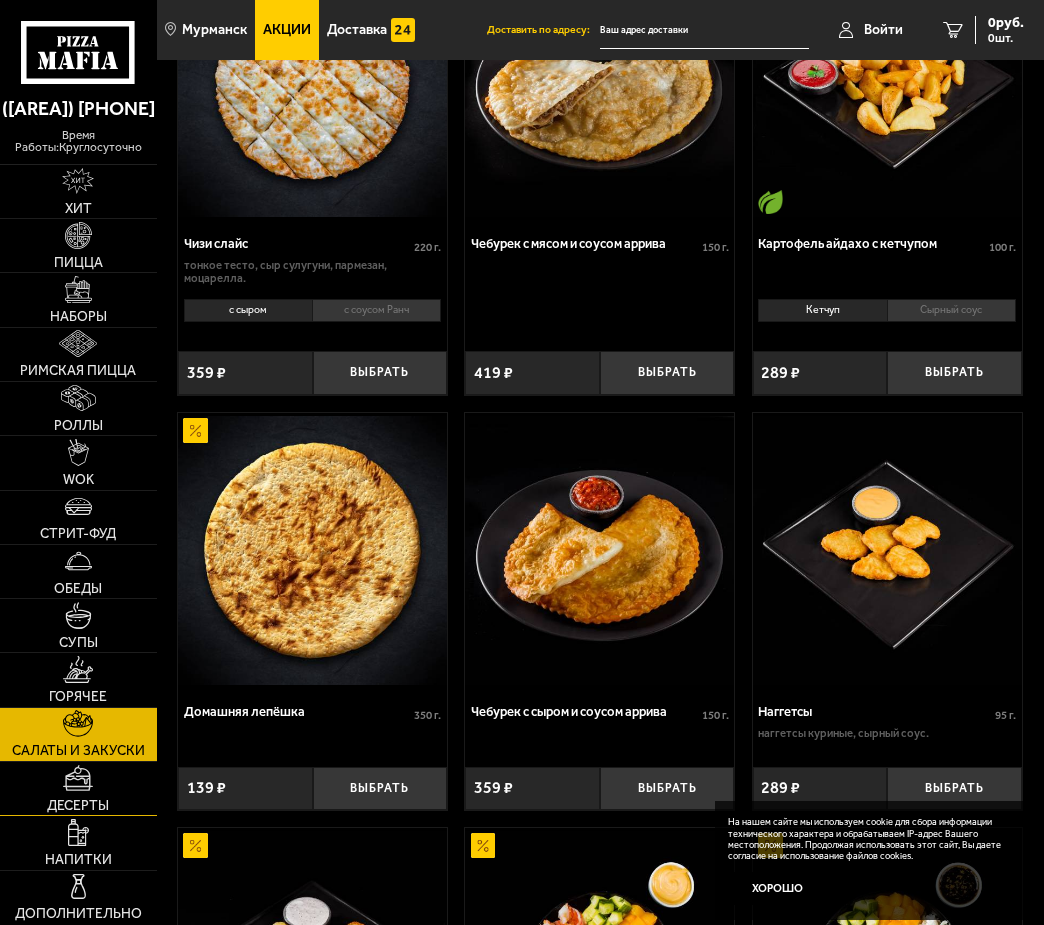 click on "Десерты" at bounding box center (78, 806) 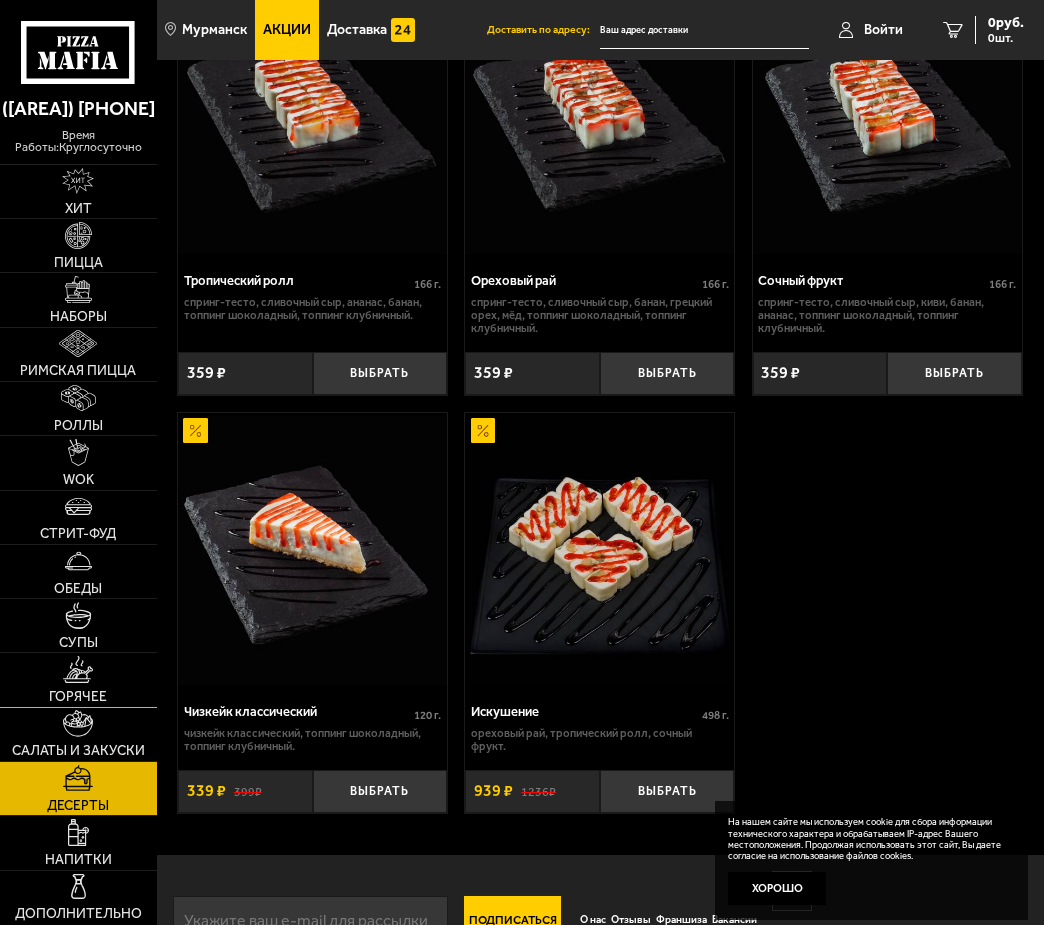 scroll, scrollTop: 200, scrollLeft: 0, axis: vertical 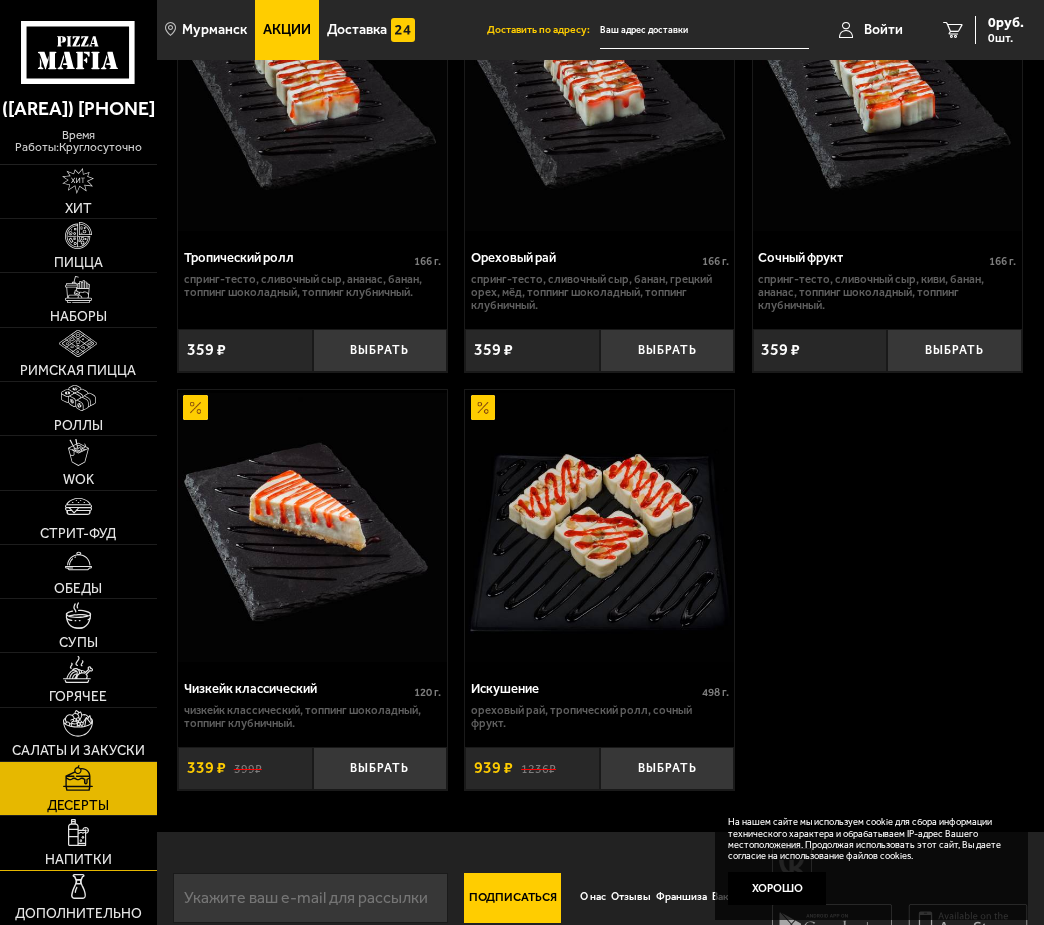 click at bounding box center [78, 832] 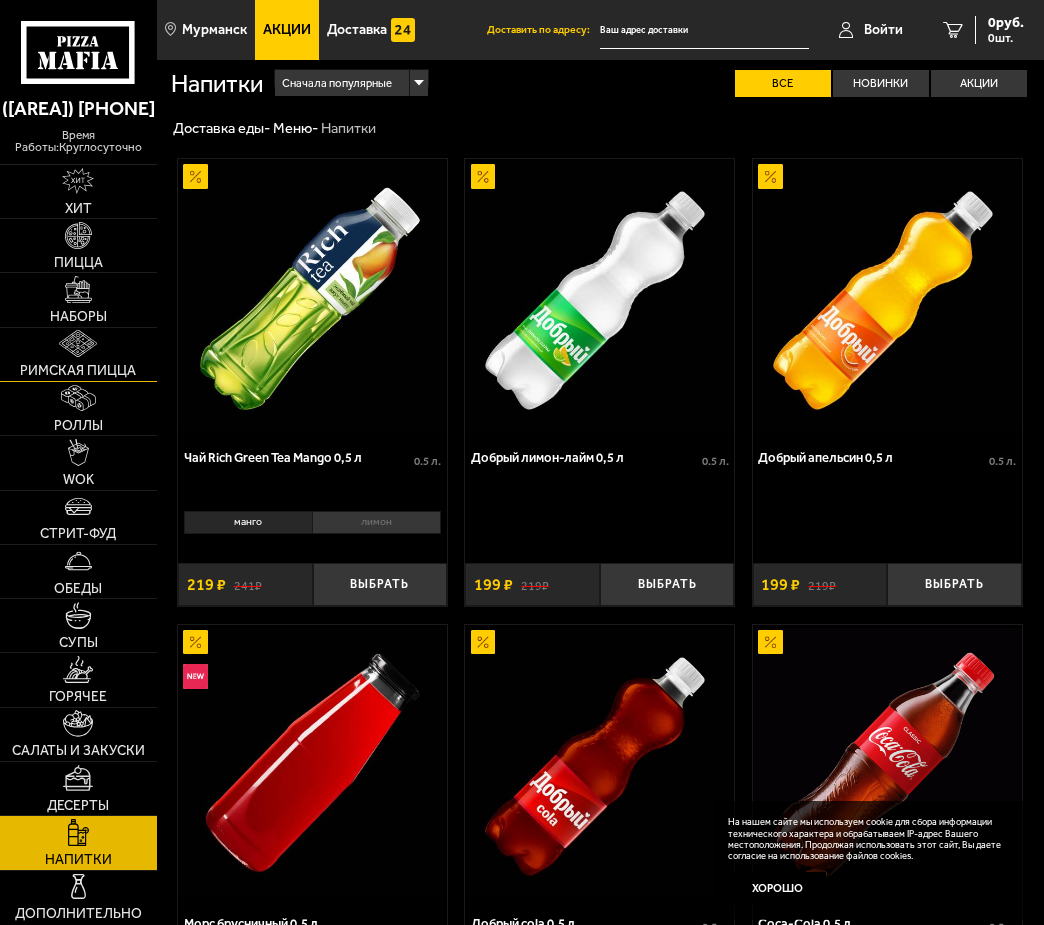 click on "Римская пицца" at bounding box center (78, 371) 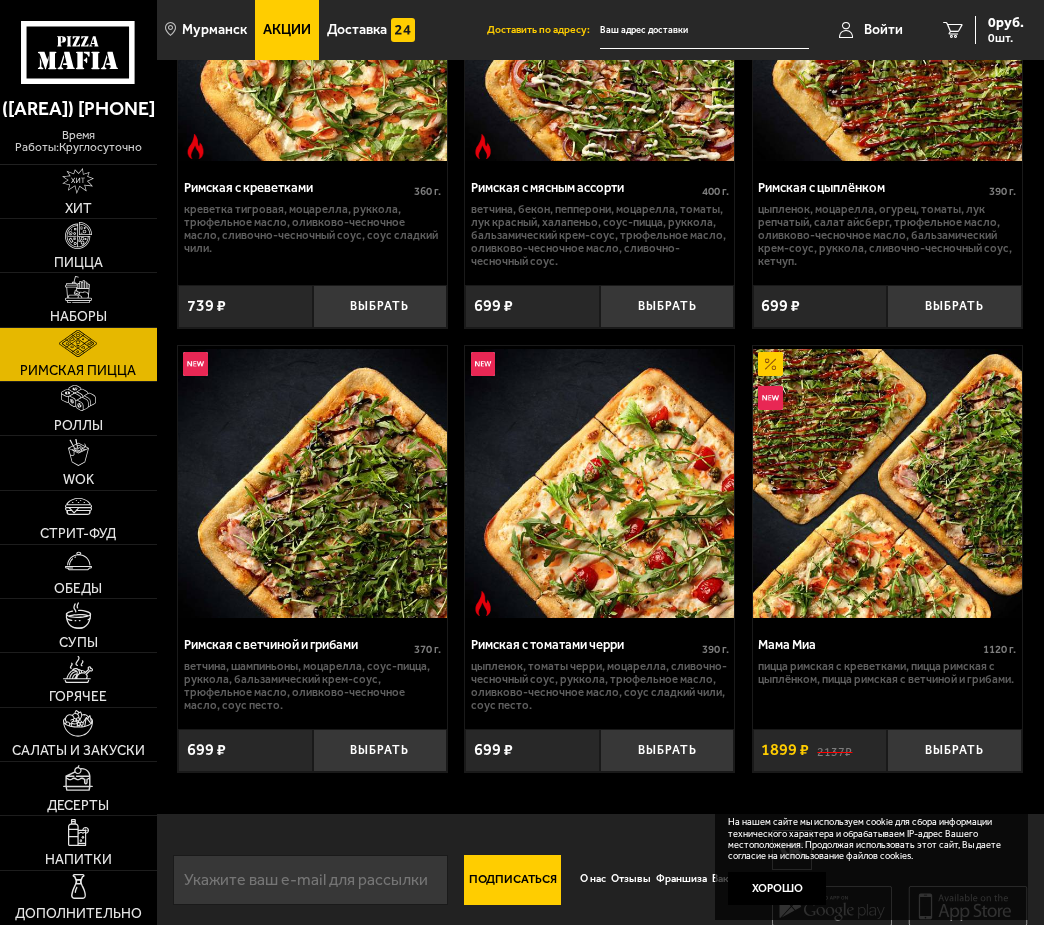 scroll, scrollTop: 111, scrollLeft: 0, axis: vertical 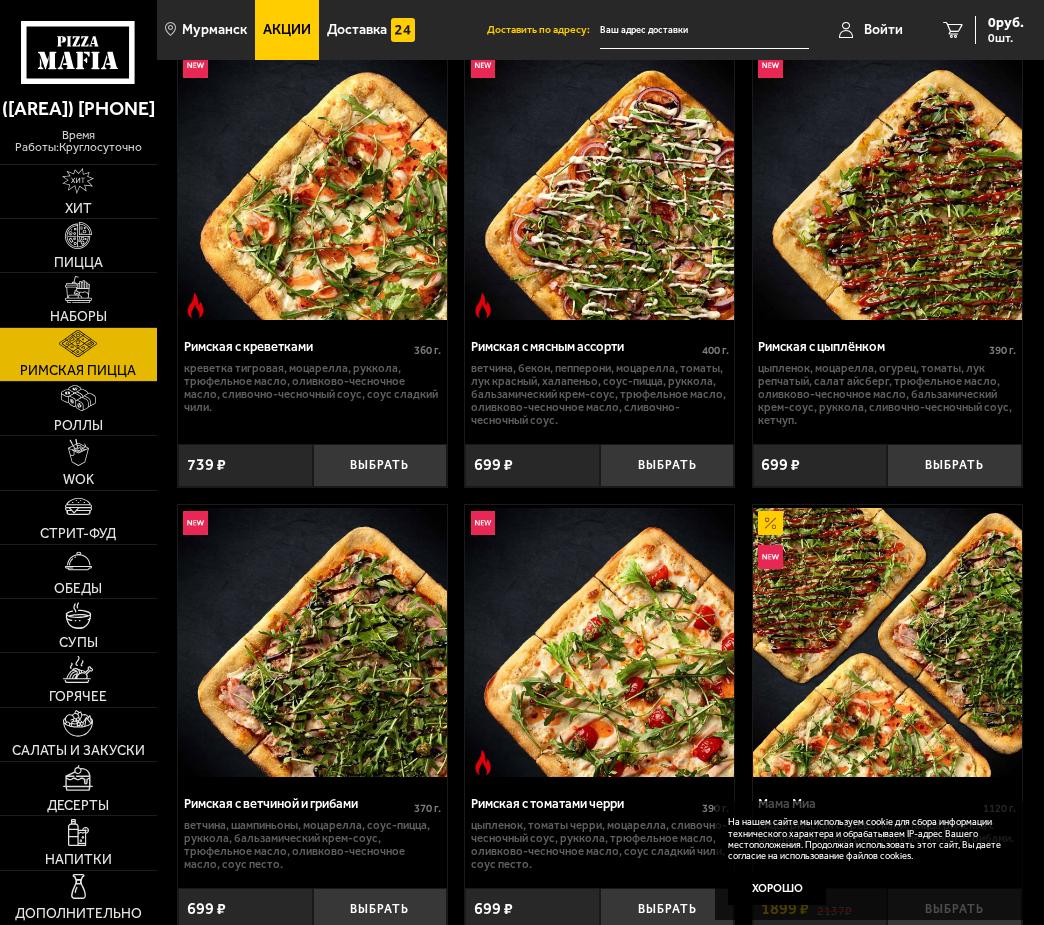 click on "ветчина, бекон, пепперони, моцарелла, томаты, лук красный, халапеньо, соус-пицца, руккола, бальзамический крем-соус, трюфельное масло, оливково-чесночное масло, сливочно-чесночный соус." at bounding box center [600, 394] 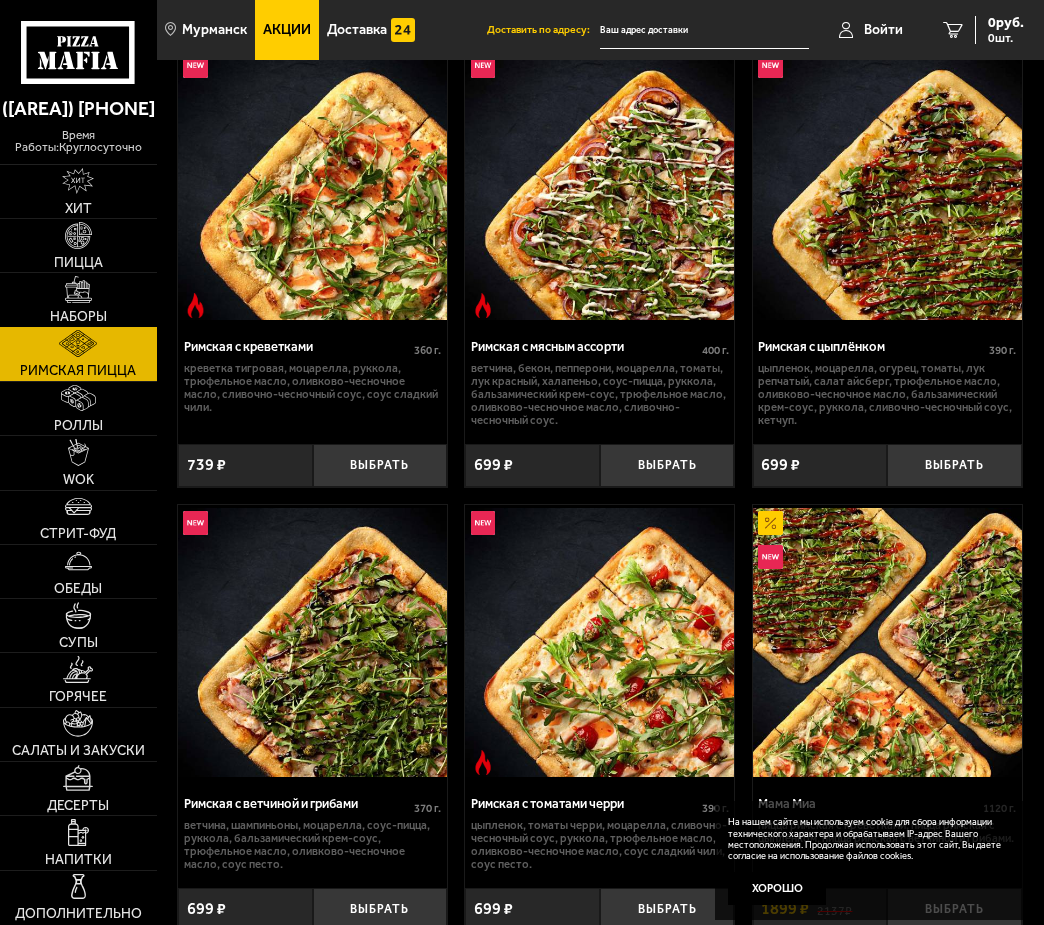 click on "Наборы" at bounding box center [78, 299] 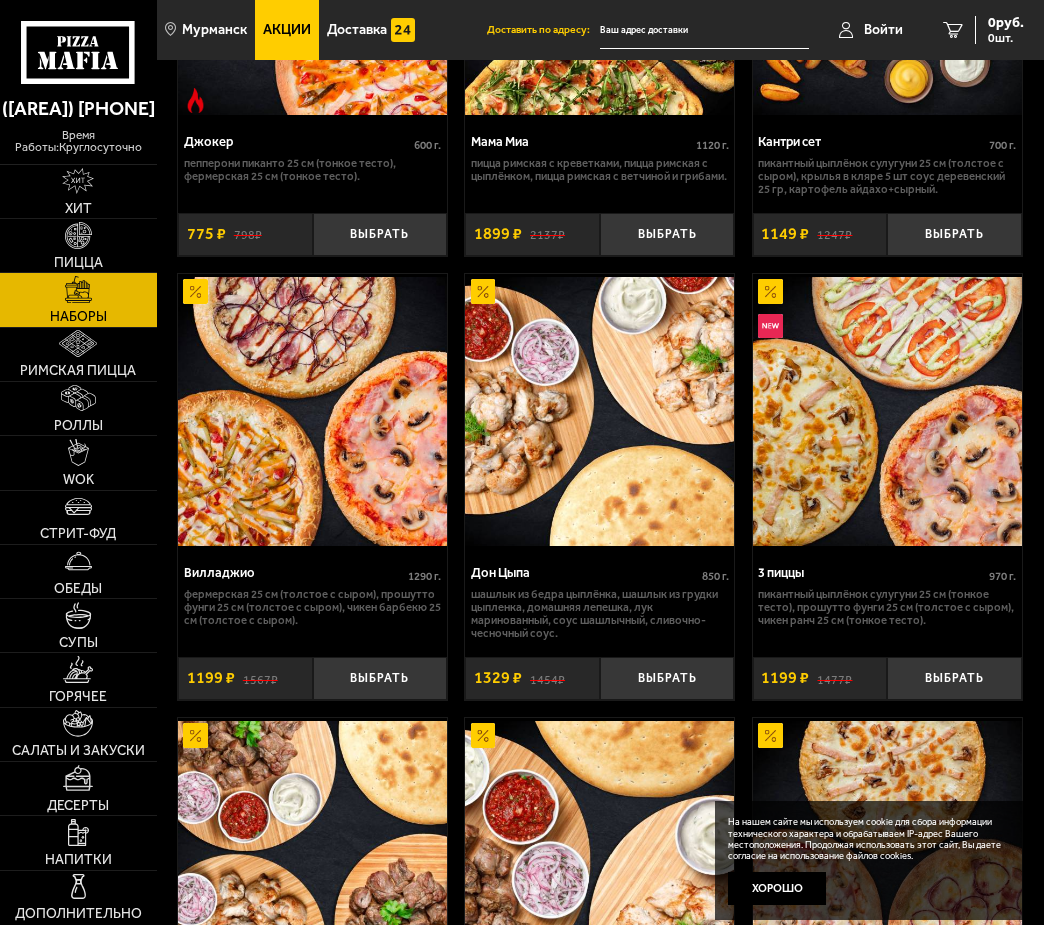 scroll, scrollTop: 700, scrollLeft: 0, axis: vertical 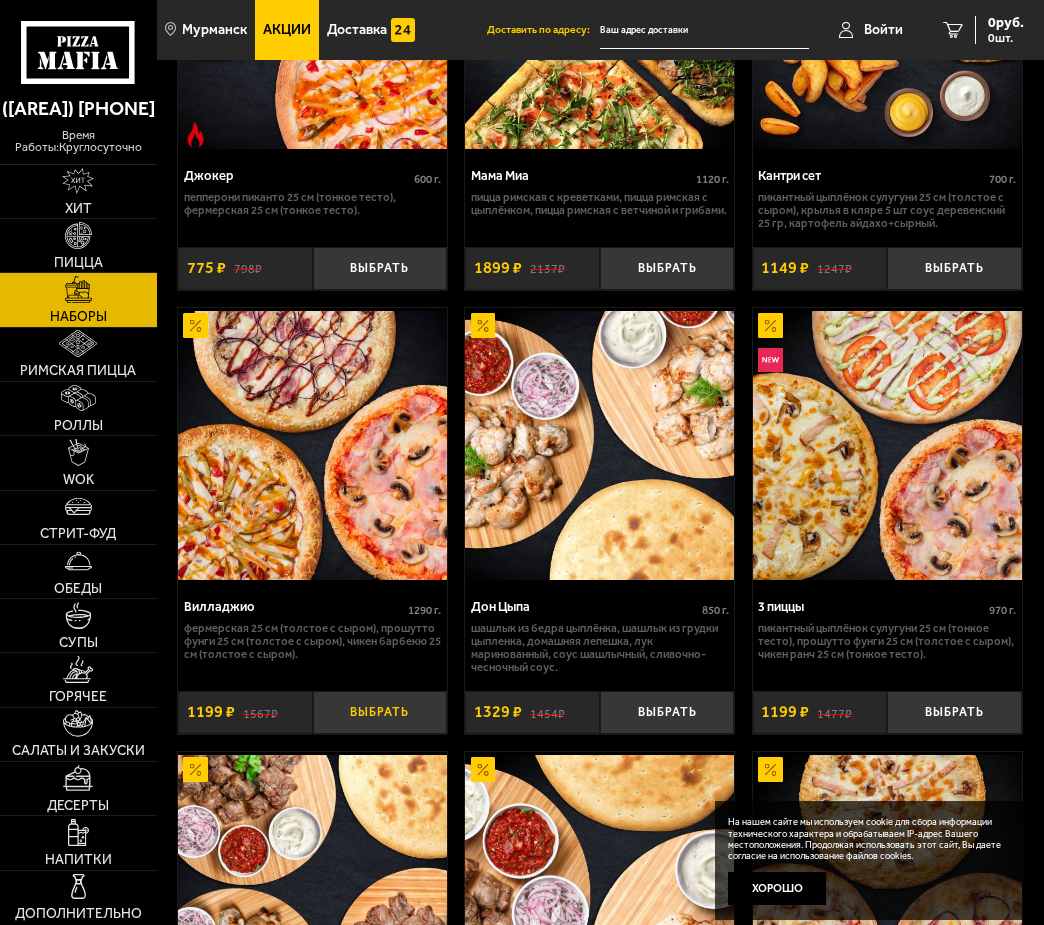 click on "Выбрать" at bounding box center [380, 712] 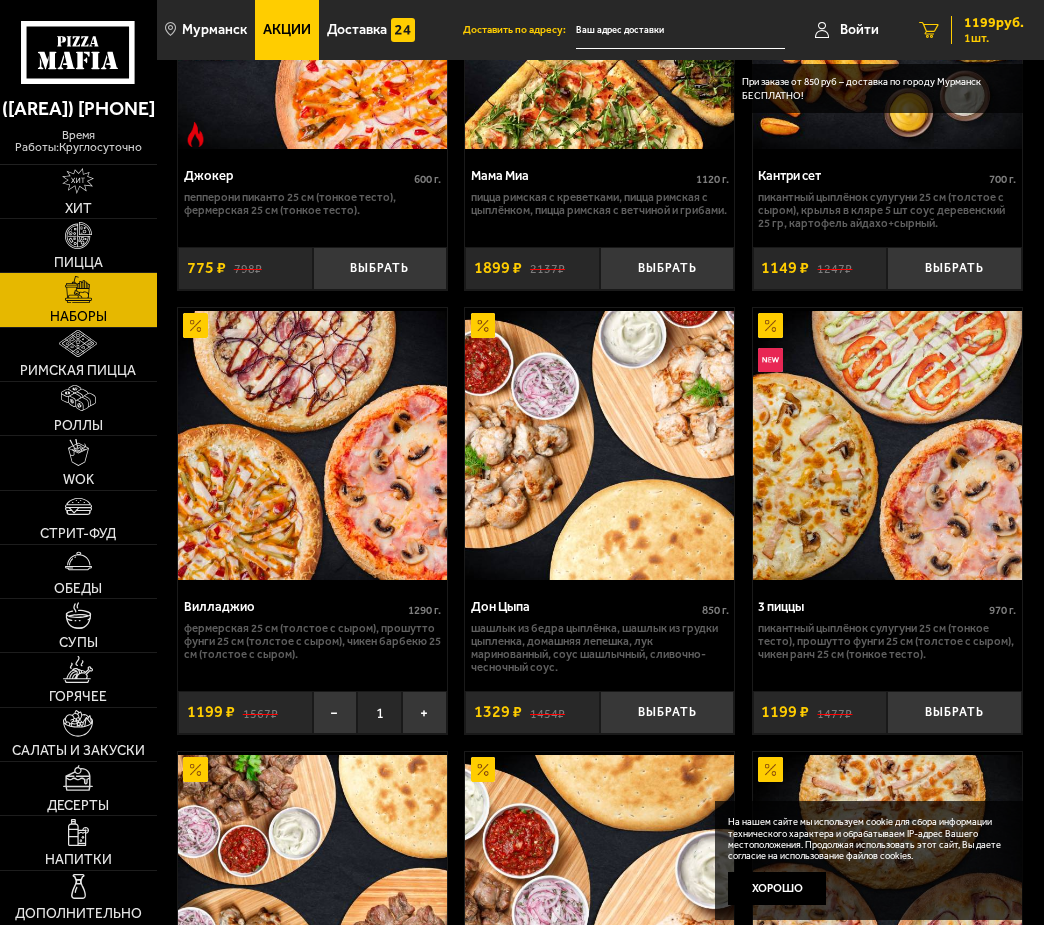 click on "1  шт." at bounding box center (994, 38) 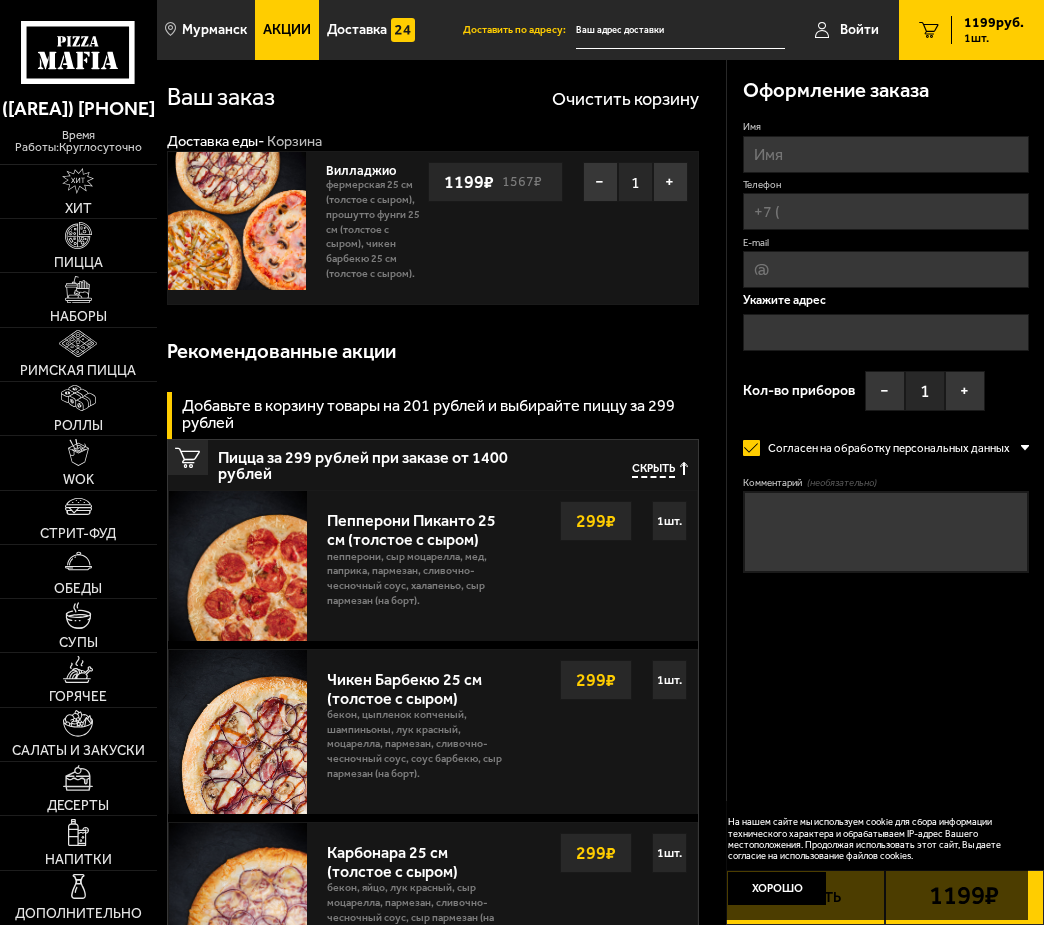 scroll, scrollTop: 0, scrollLeft: 0, axis: both 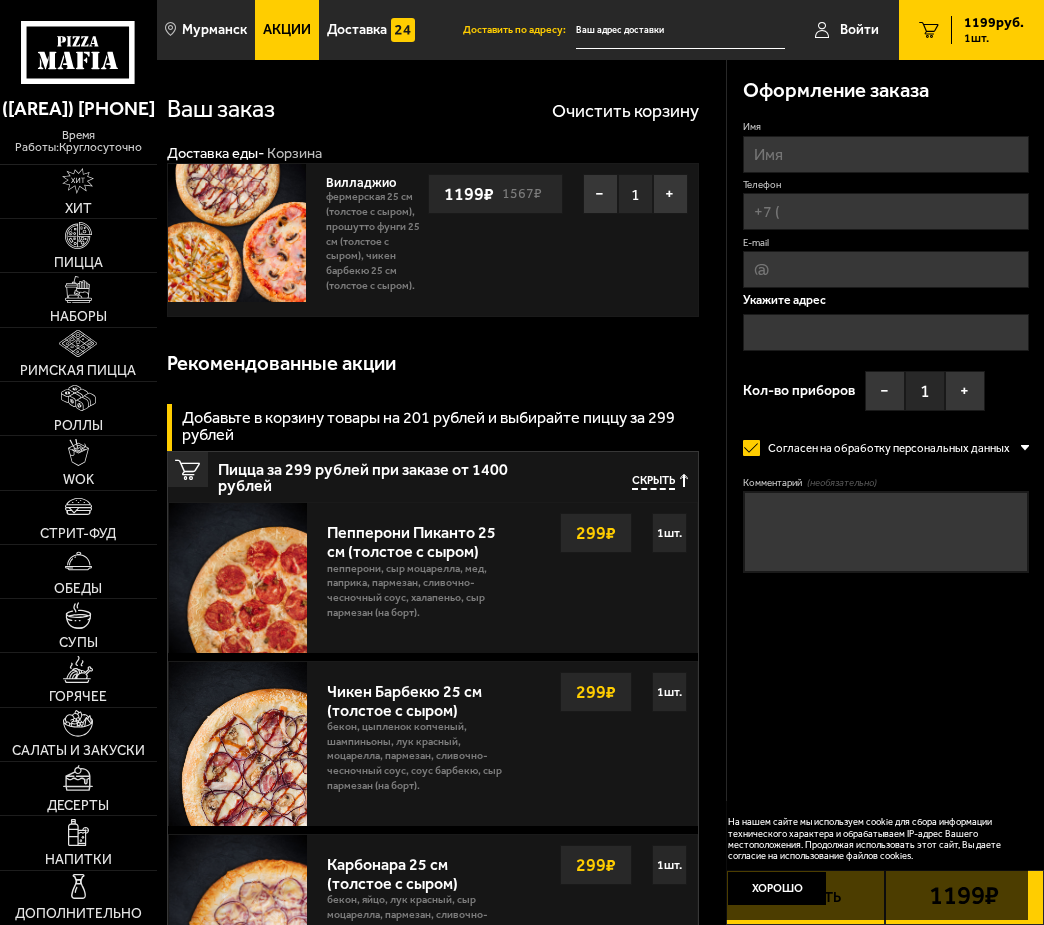 drag, startPoint x: 545, startPoint y: 386, endPoint x: 436, endPoint y: 382, distance: 109.07337 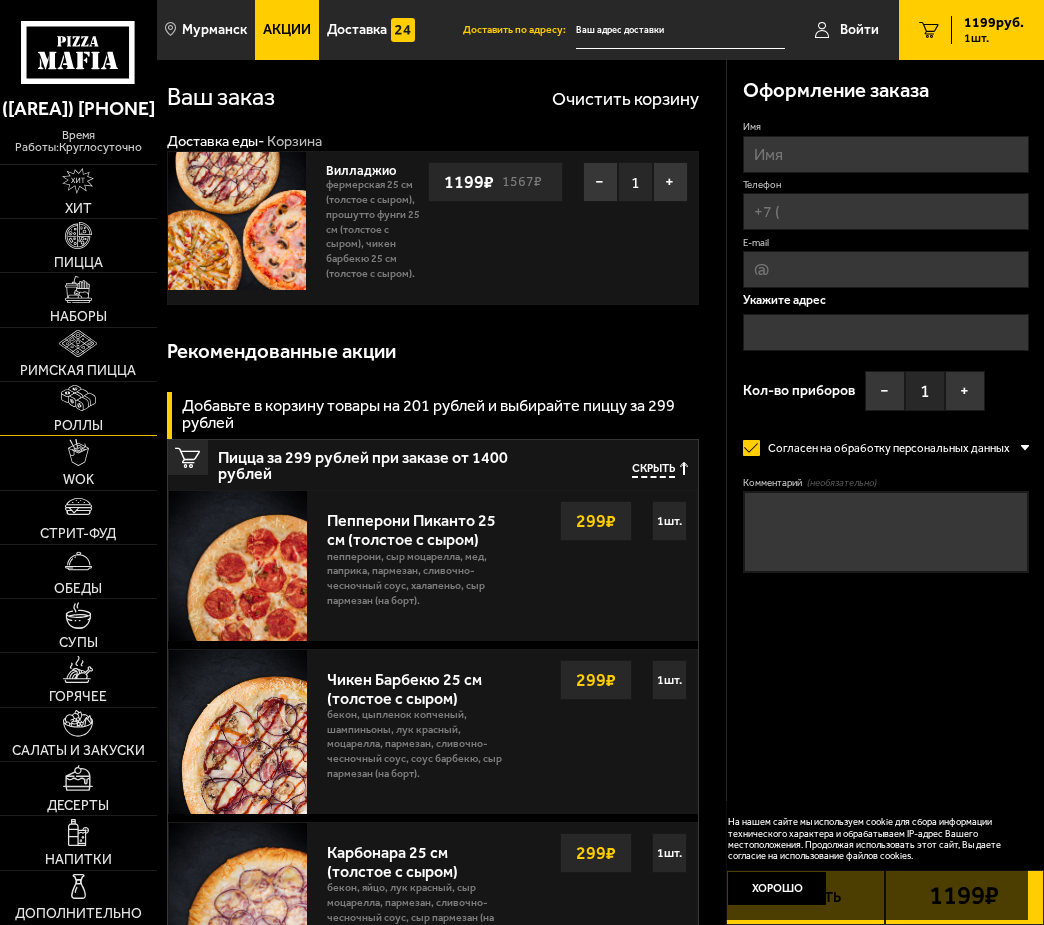 scroll, scrollTop: 0, scrollLeft: 0, axis: both 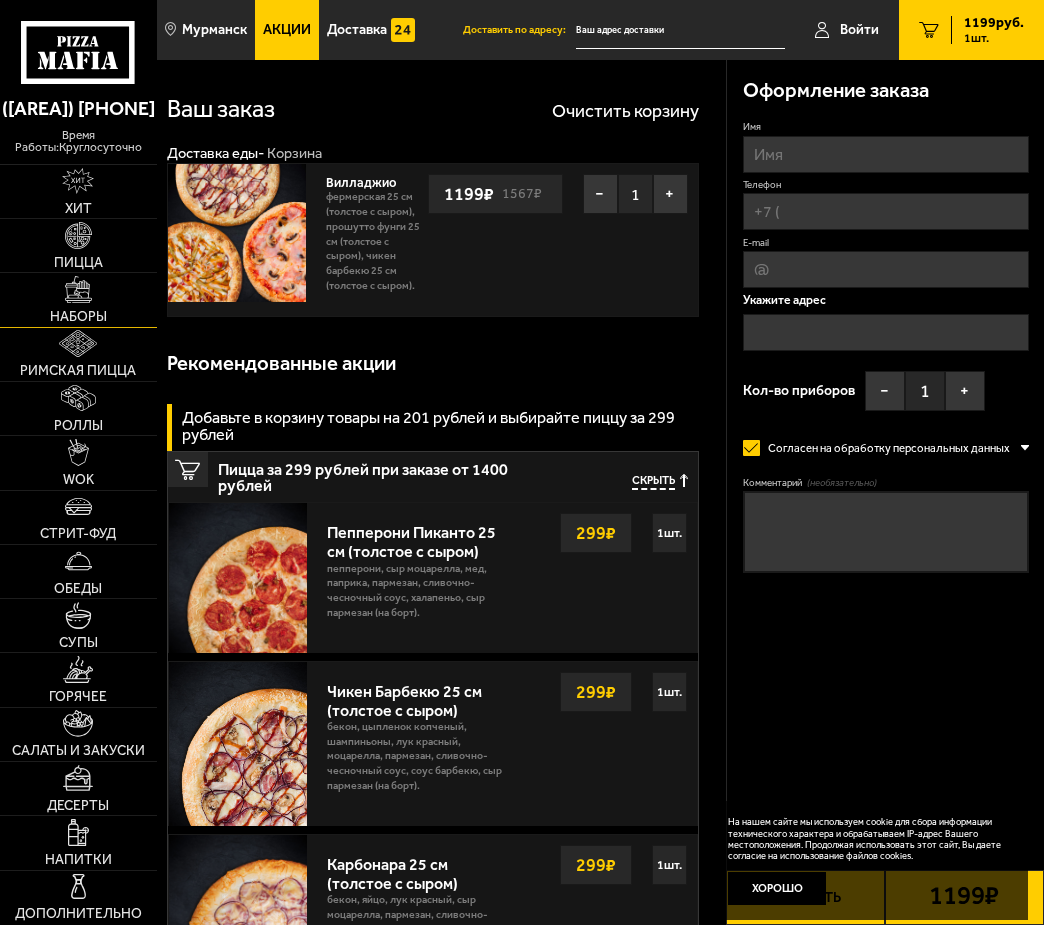 click on "Наборы" at bounding box center (78, 299) 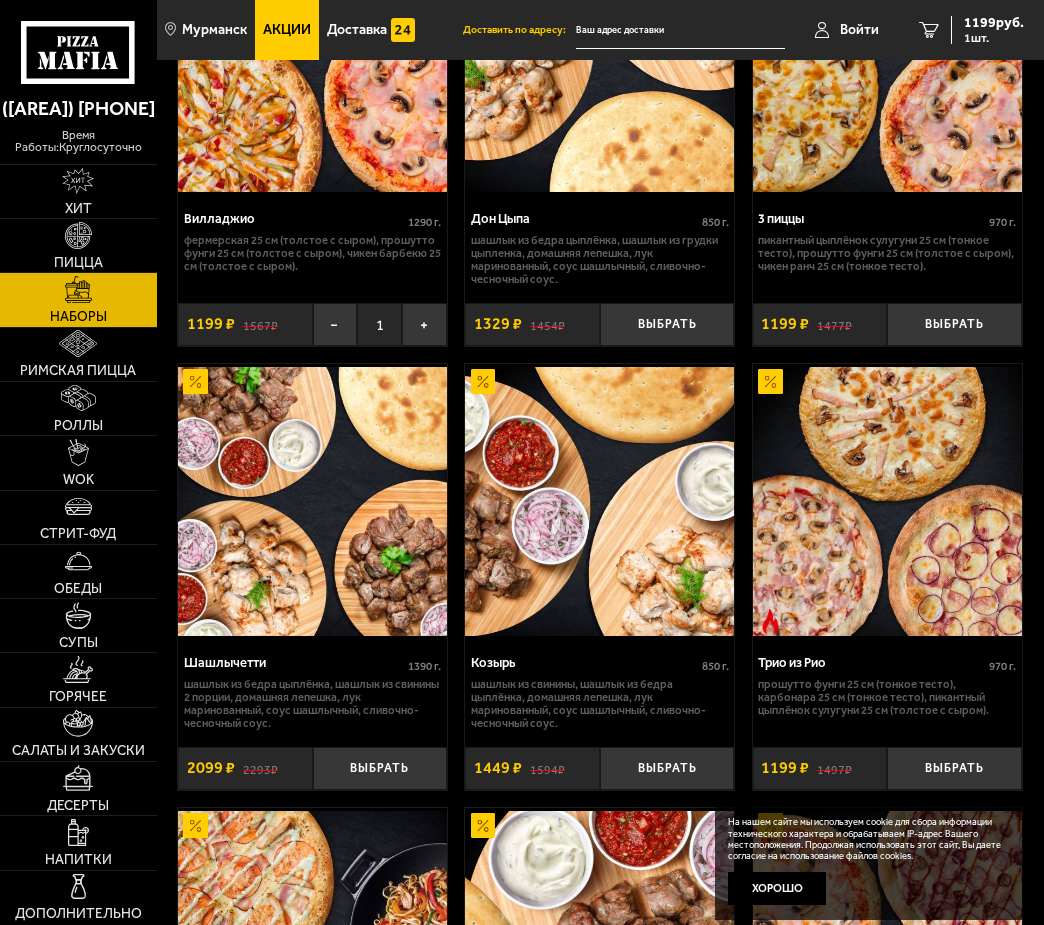 scroll, scrollTop: 1400, scrollLeft: 0, axis: vertical 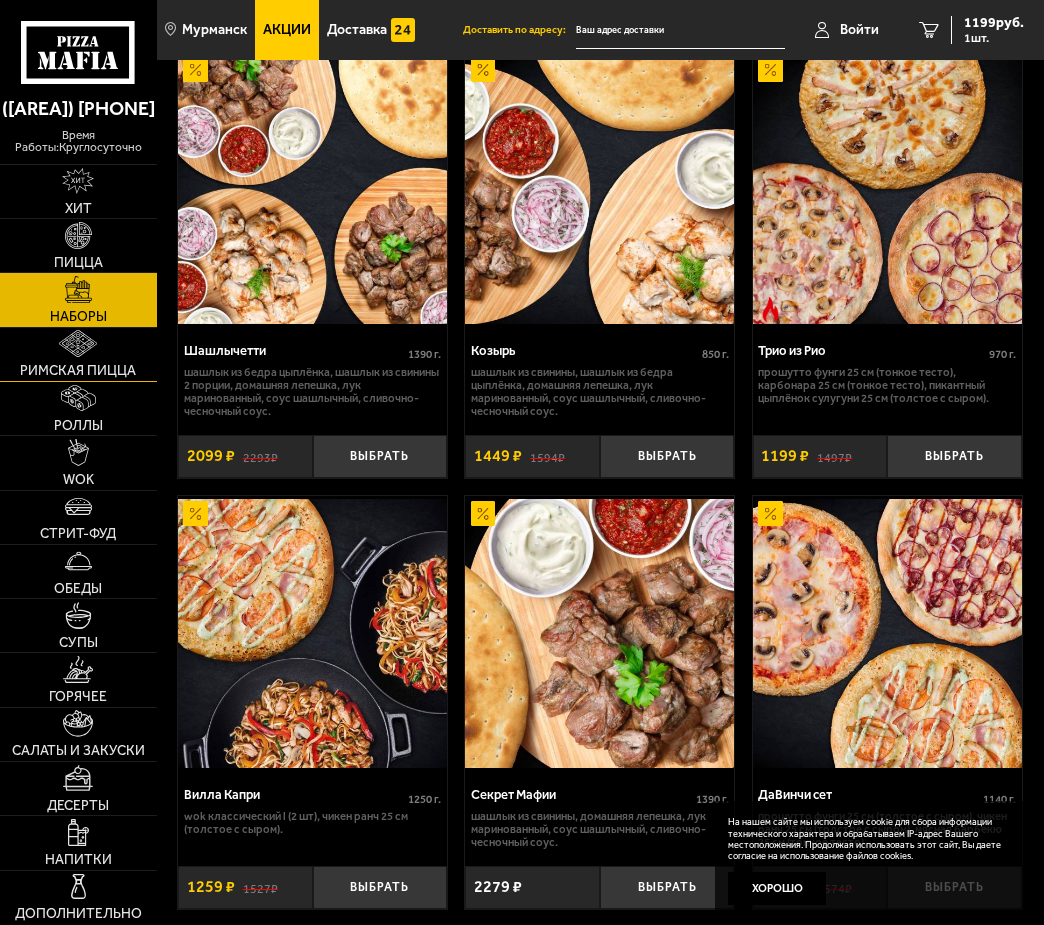 click on "Римская пицца" at bounding box center (78, 371) 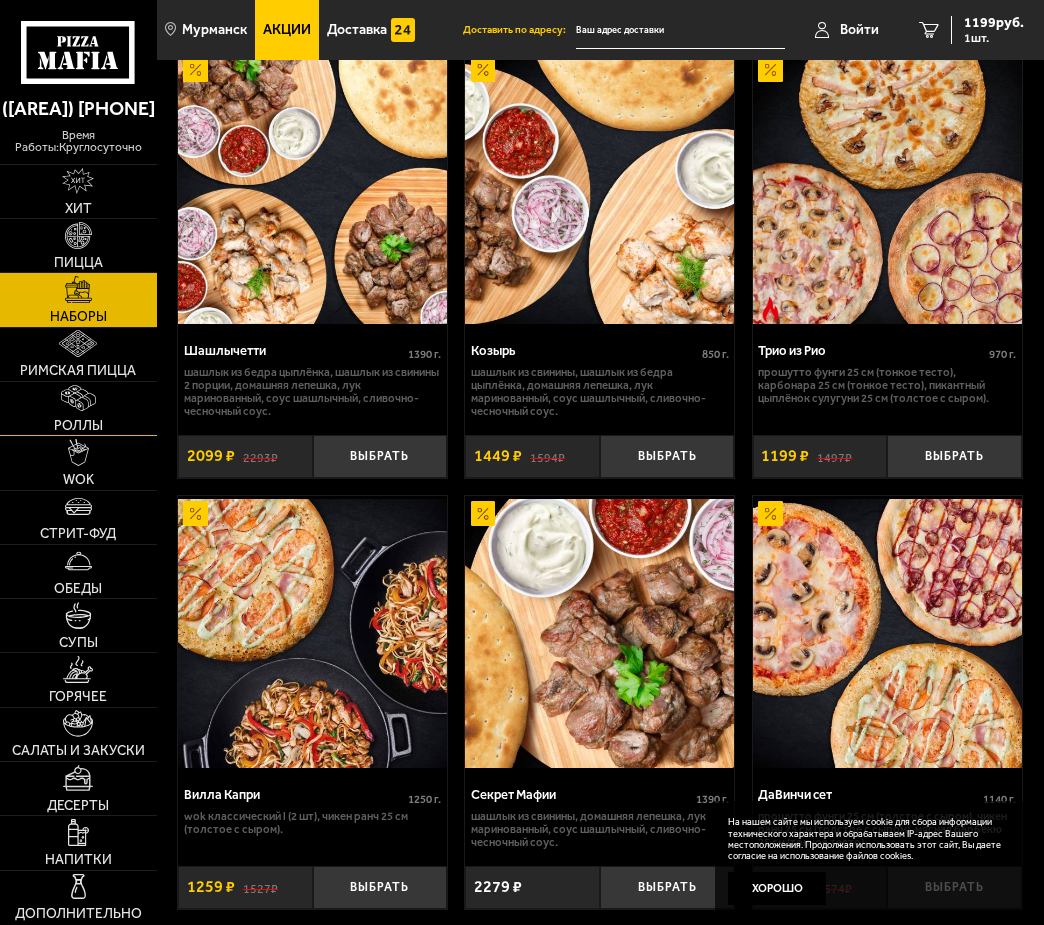 scroll, scrollTop: 0, scrollLeft: 0, axis: both 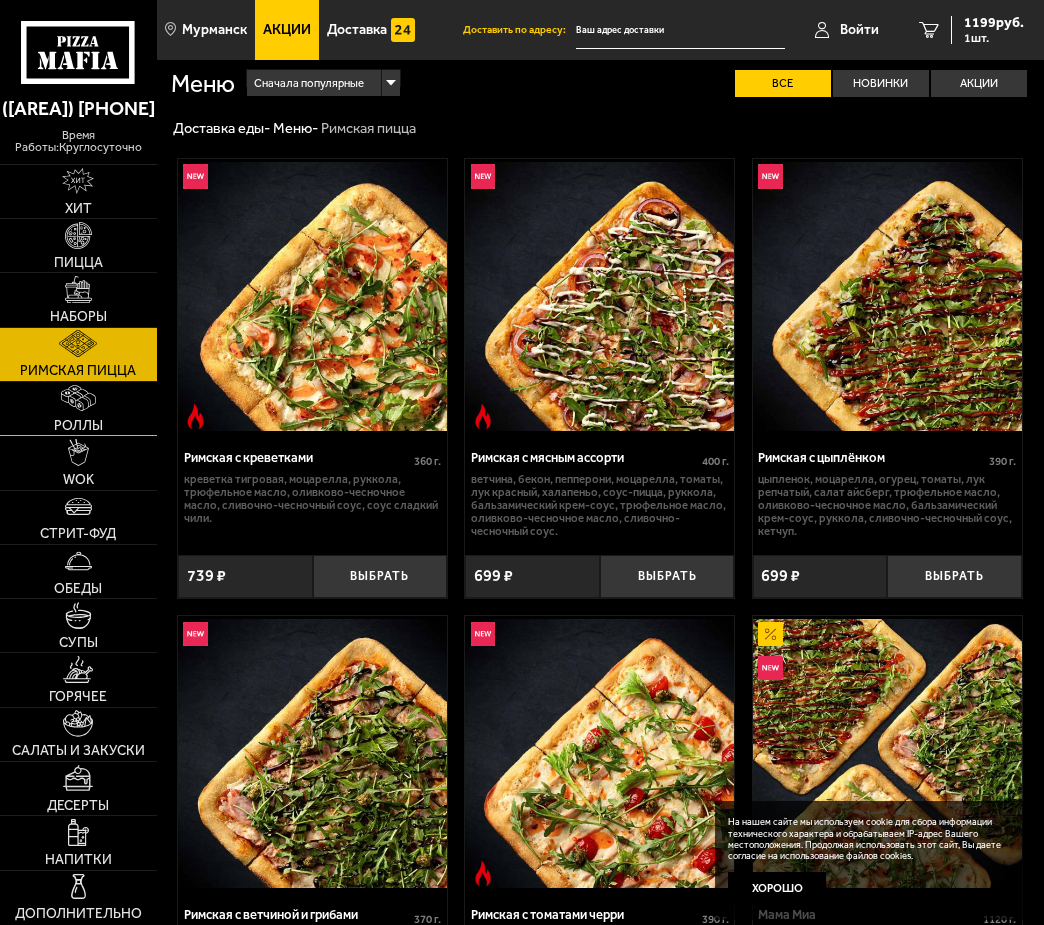 click on "Роллы" at bounding box center [78, 426] 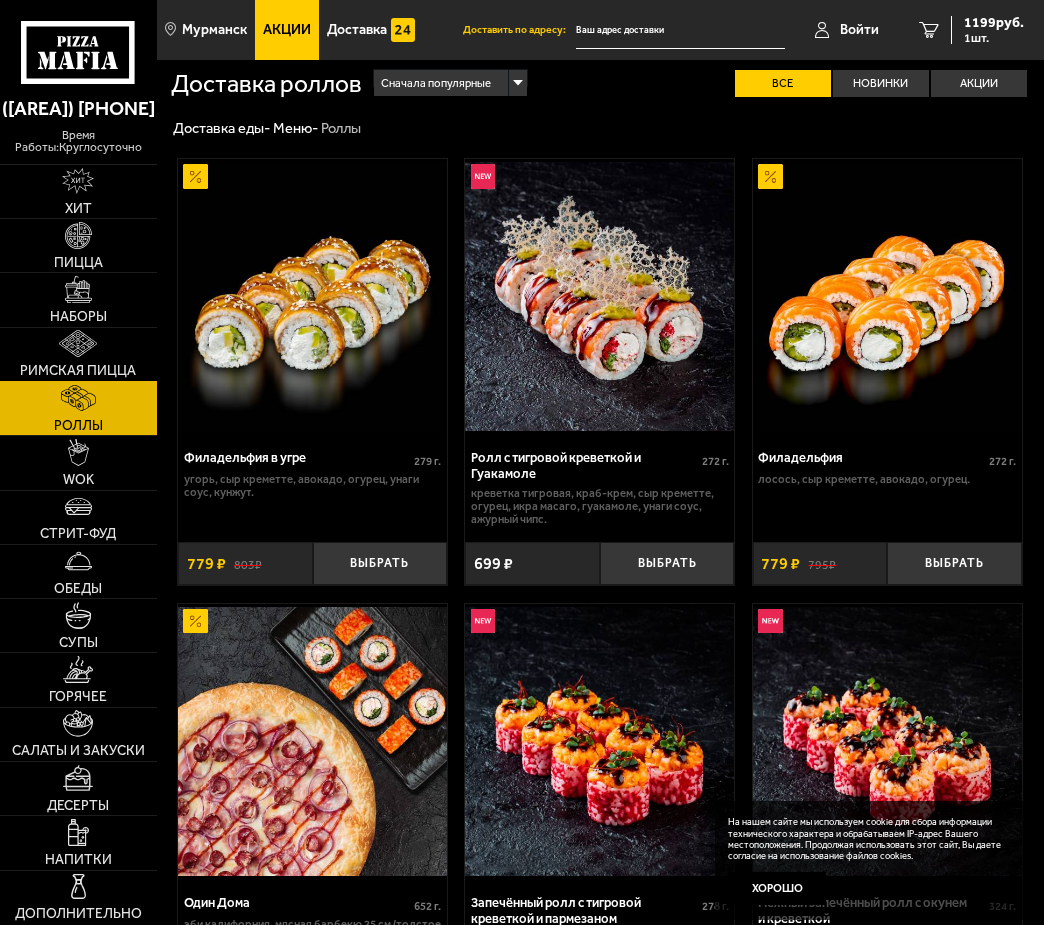 click at bounding box center [78, 343] 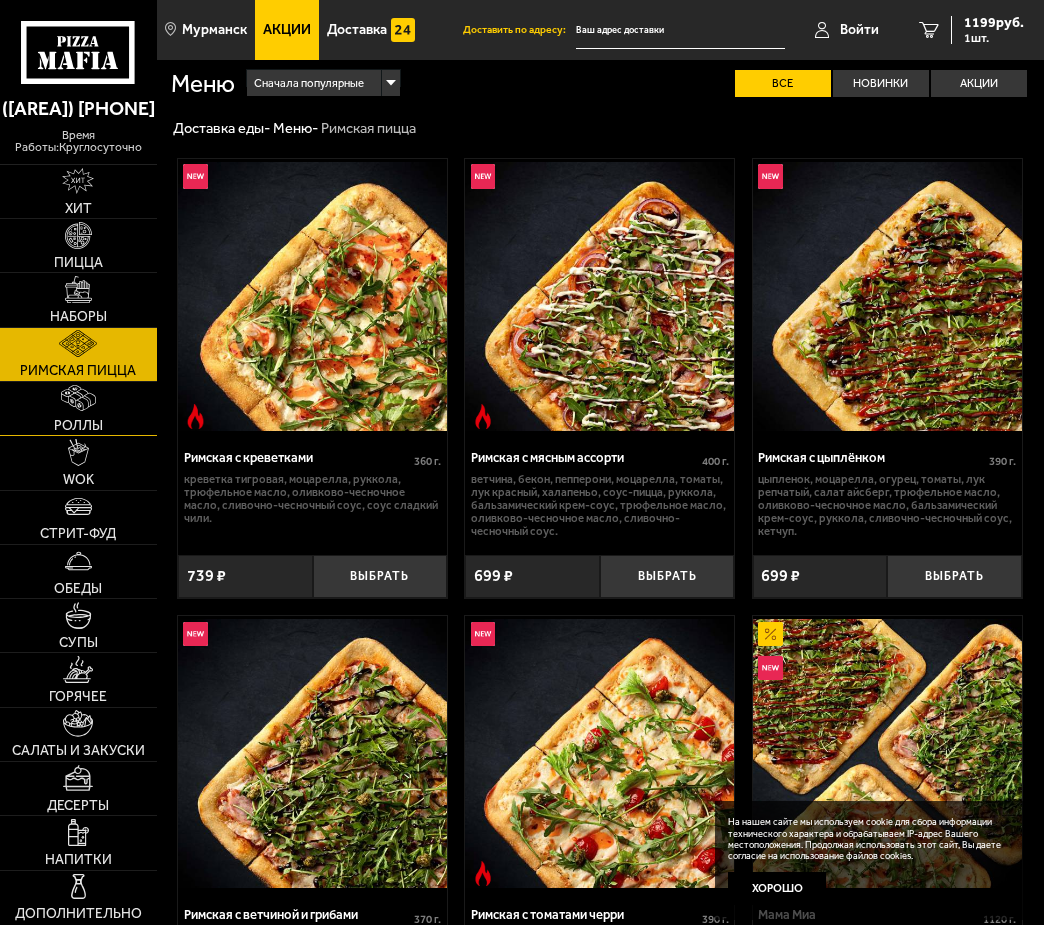click at bounding box center (78, 398) 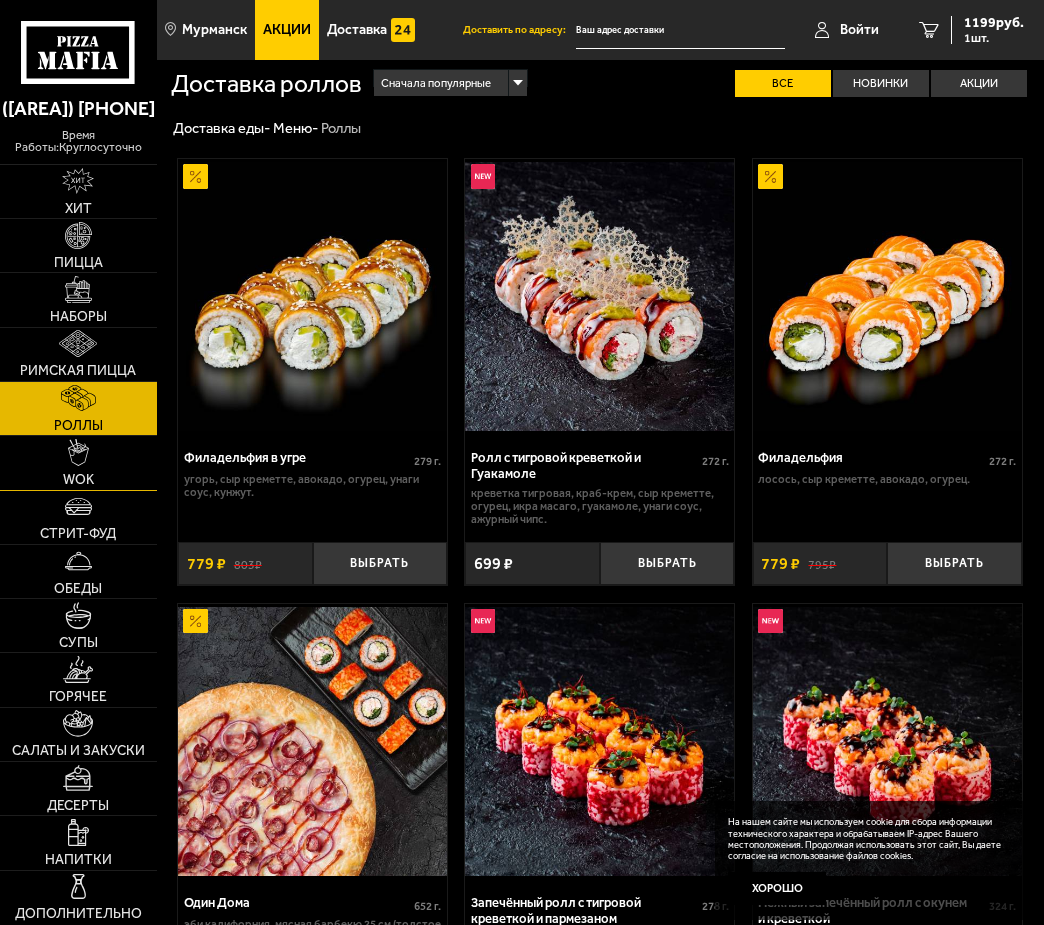 click on "WOK" at bounding box center (78, 462) 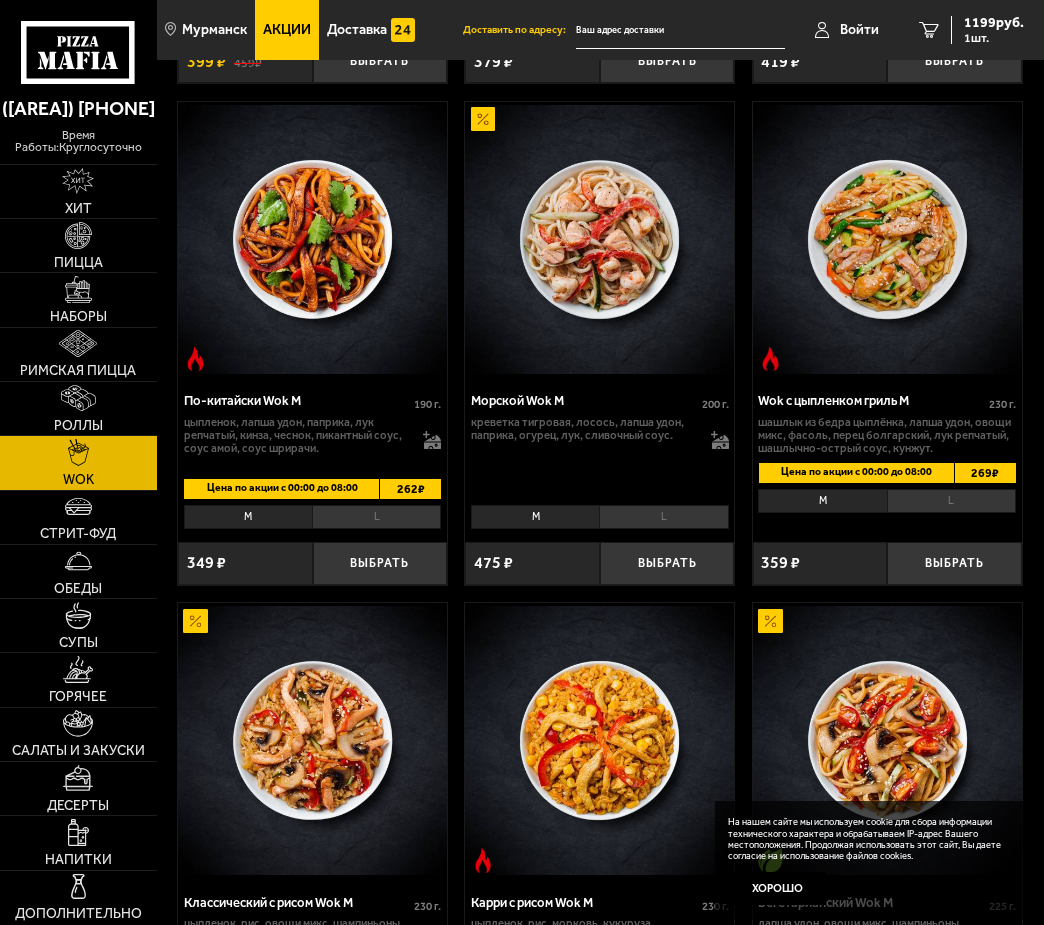 scroll, scrollTop: 1507, scrollLeft: 0, axis: vertical 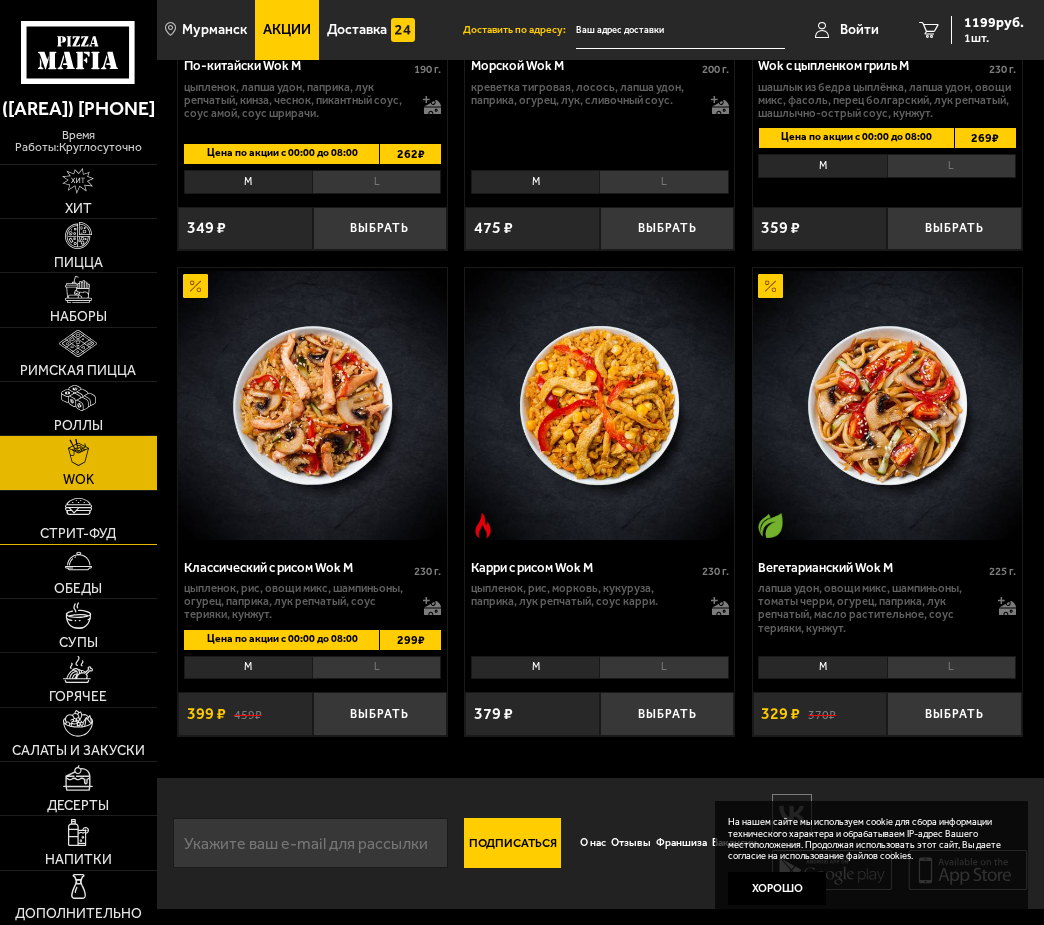 click on "Стрит-фуд" at bounding box center (78, 534) 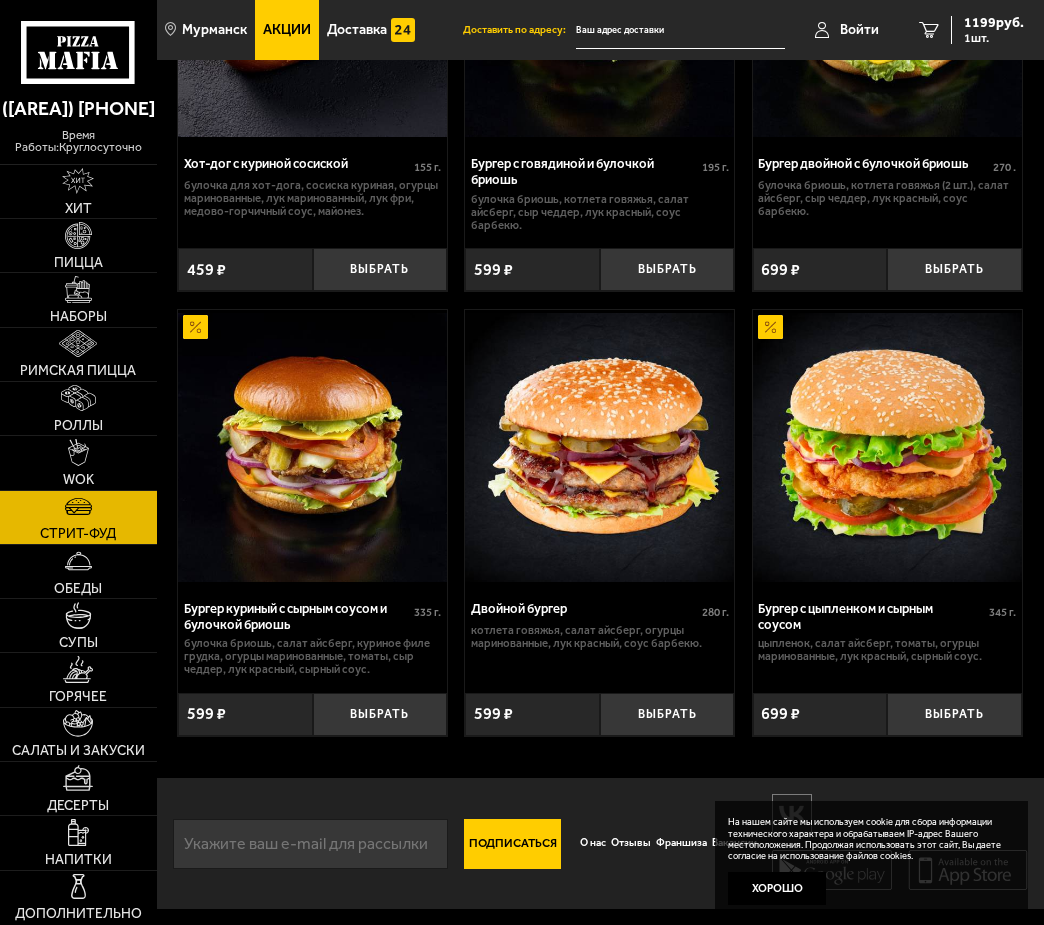 scroll, scrollTop: 732, scrollLeft: 0, axis: vertical 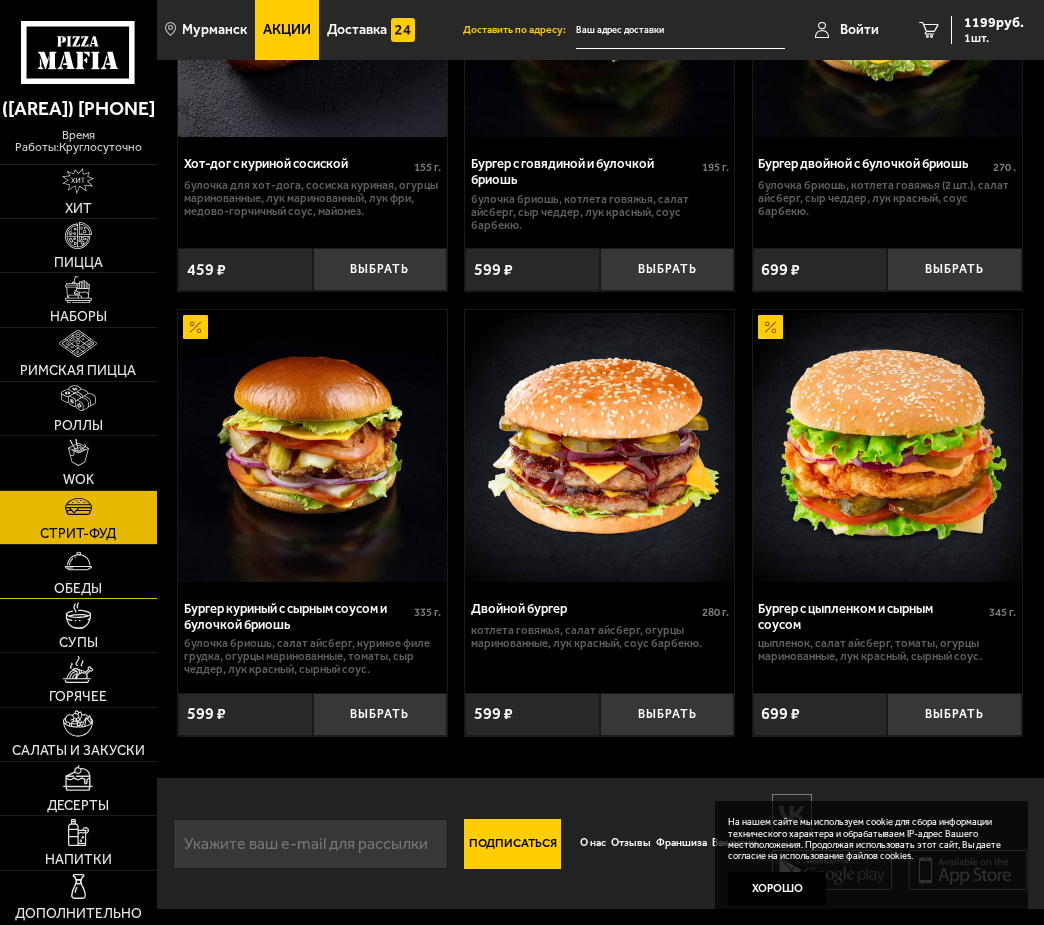 click at bounding box center (78, 561) 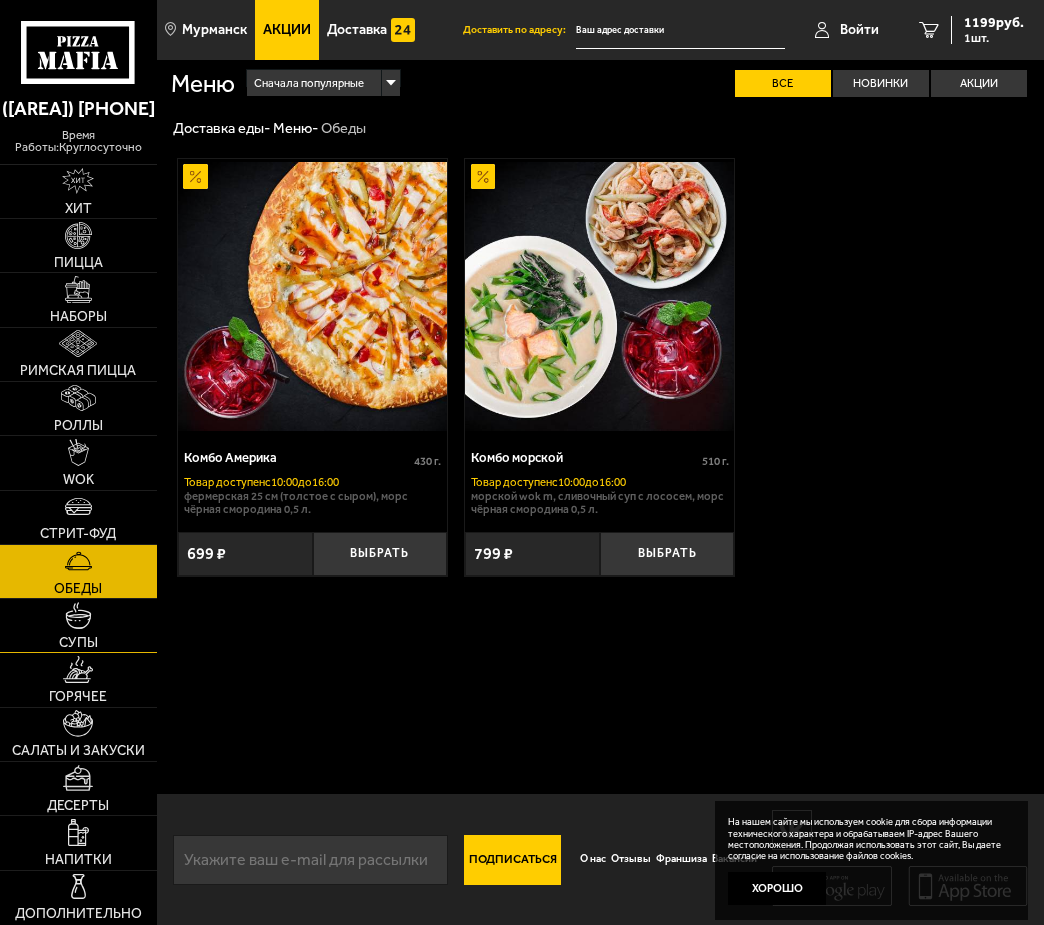 click at bounding box center (78, 615) 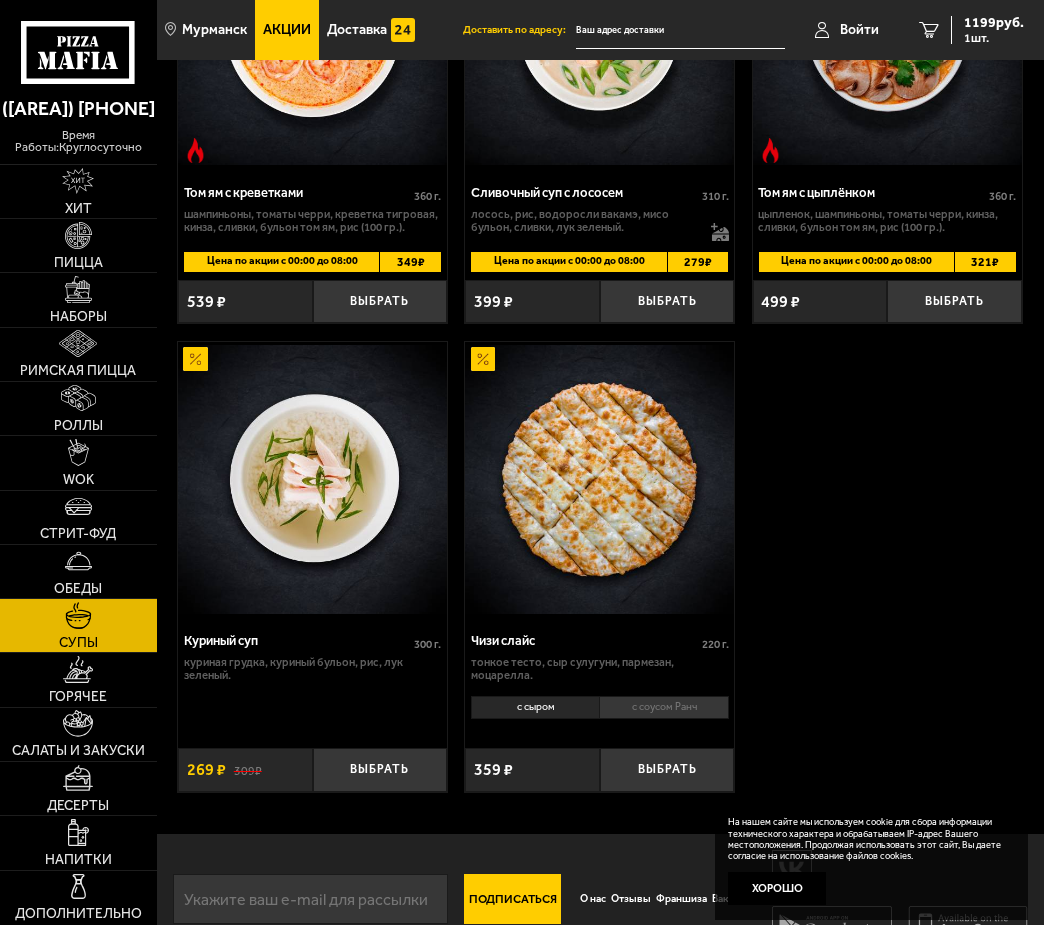 scroll, scrollTop: 400, scrollLeft: 0, axis: vertical 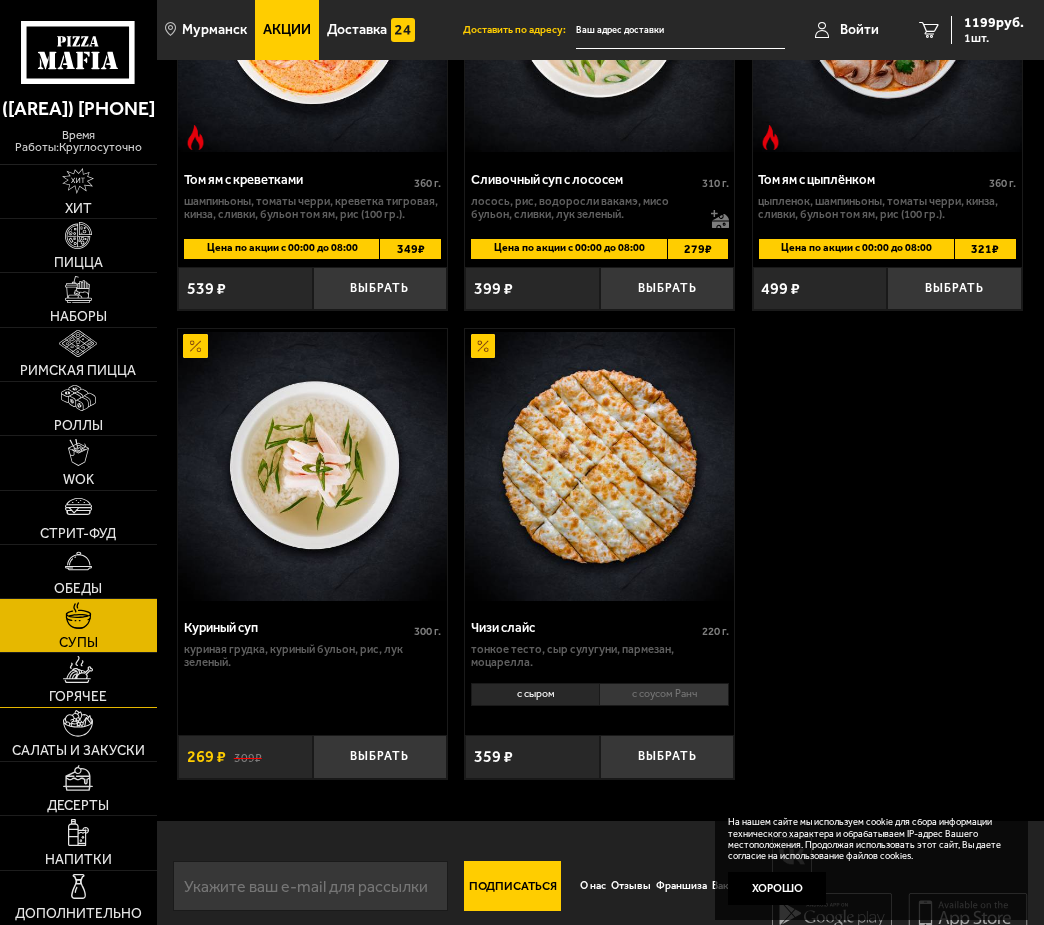 click at bounding box center [78, 669] 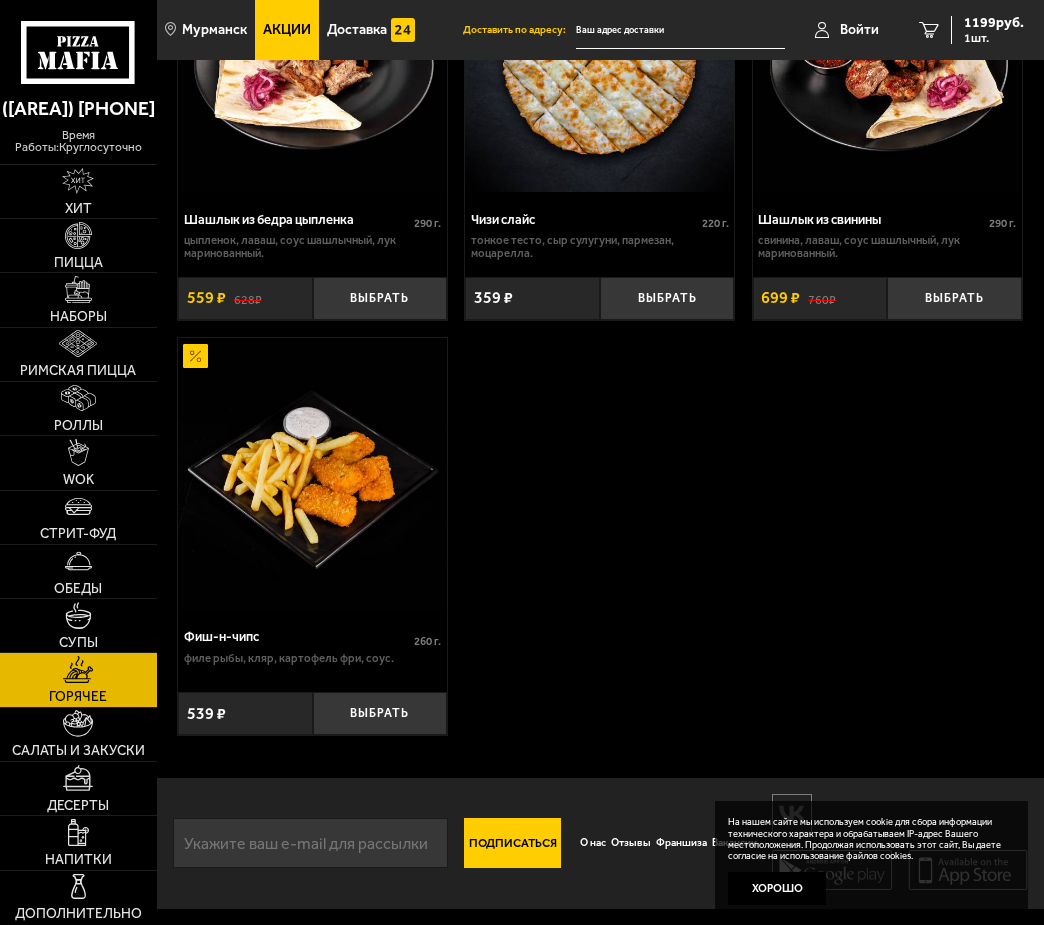 scroll, scrollTop: 2073, scrollLeft: 0, axis: vertical 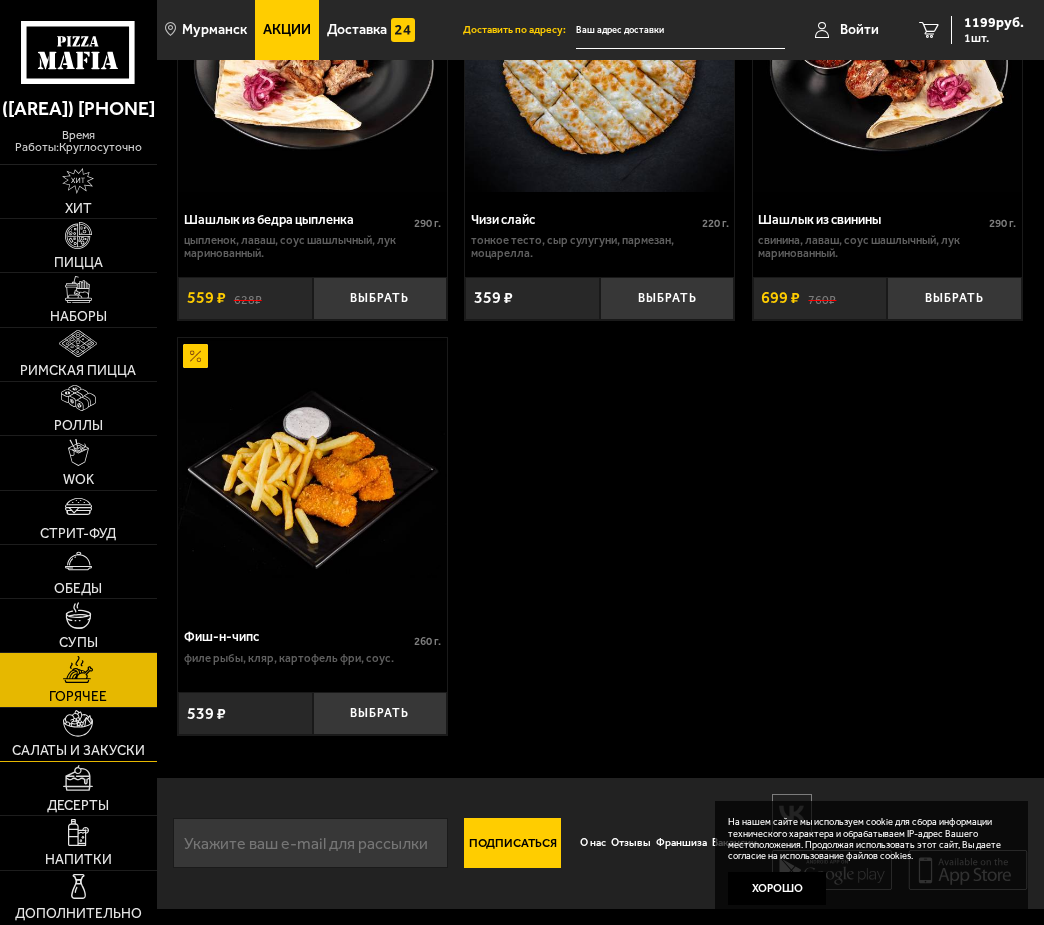 click on "Салаты и закуски" at bounding box center [78, 751] 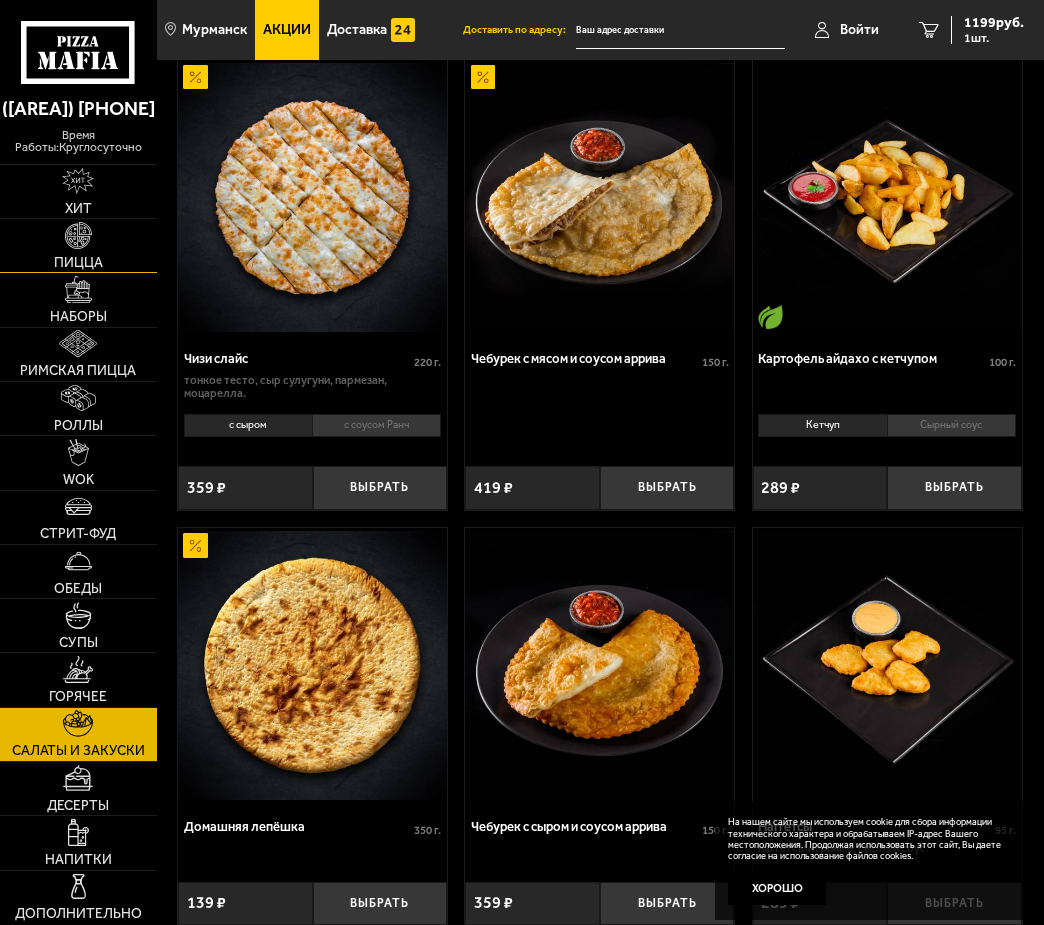 scroll, scrollTop: 1418, scrollLeft: 0, axis: vertical 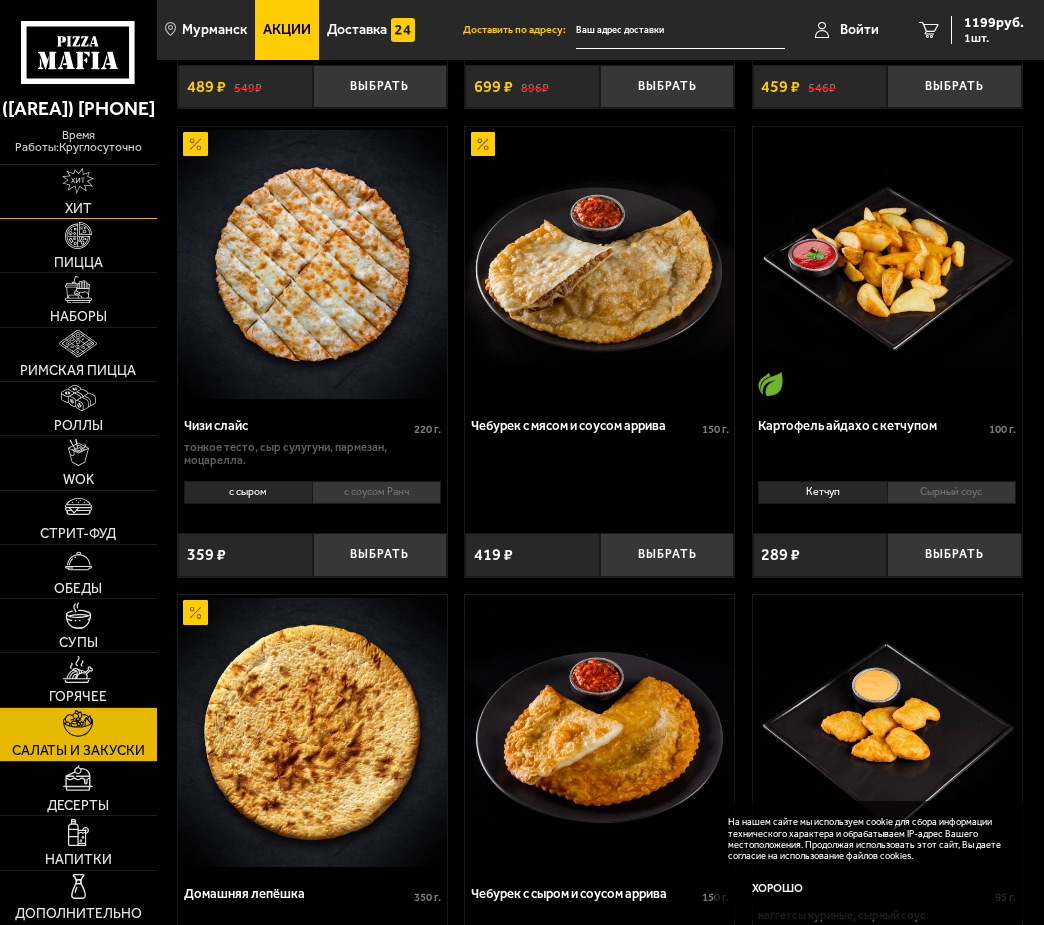 click on "Хит" at bounding box center [78, 209] 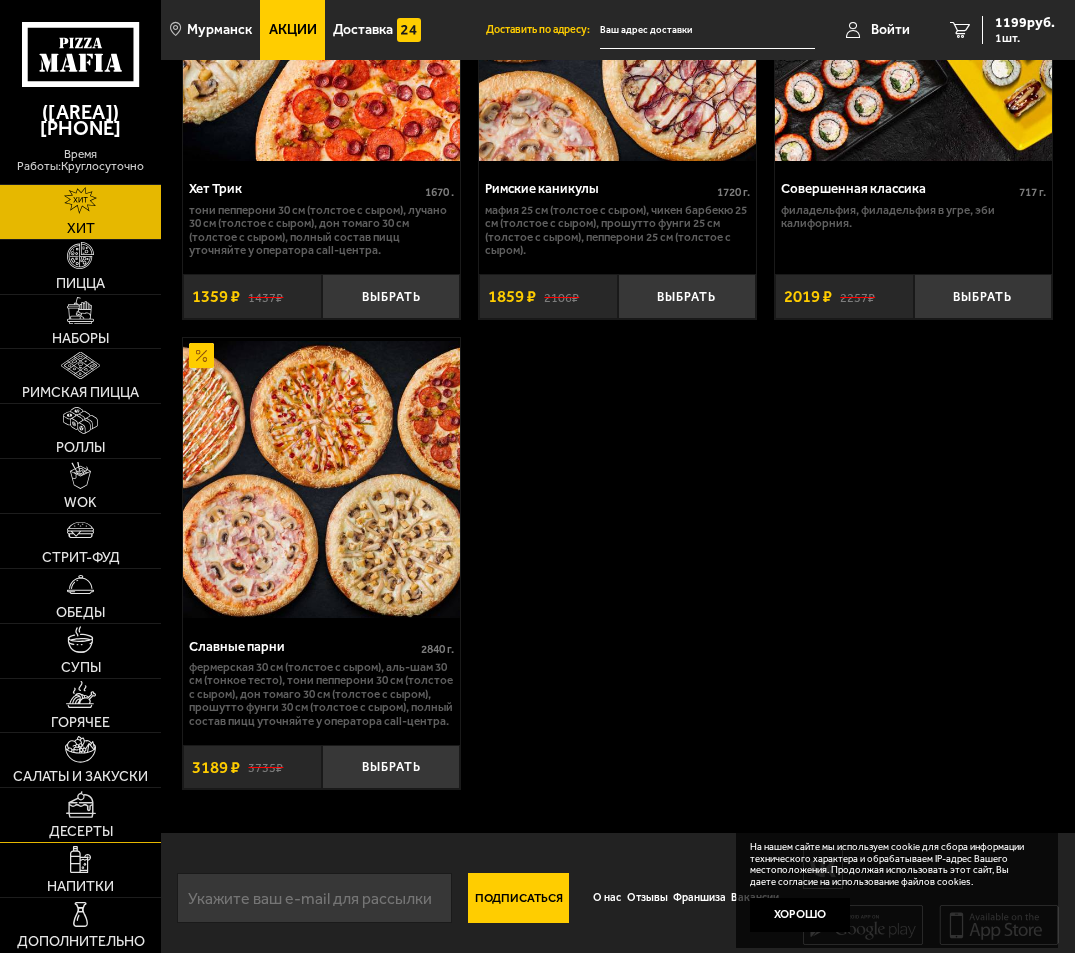 scroll, scrollTop: 2165, scrollLeft: 0, axis: vertical 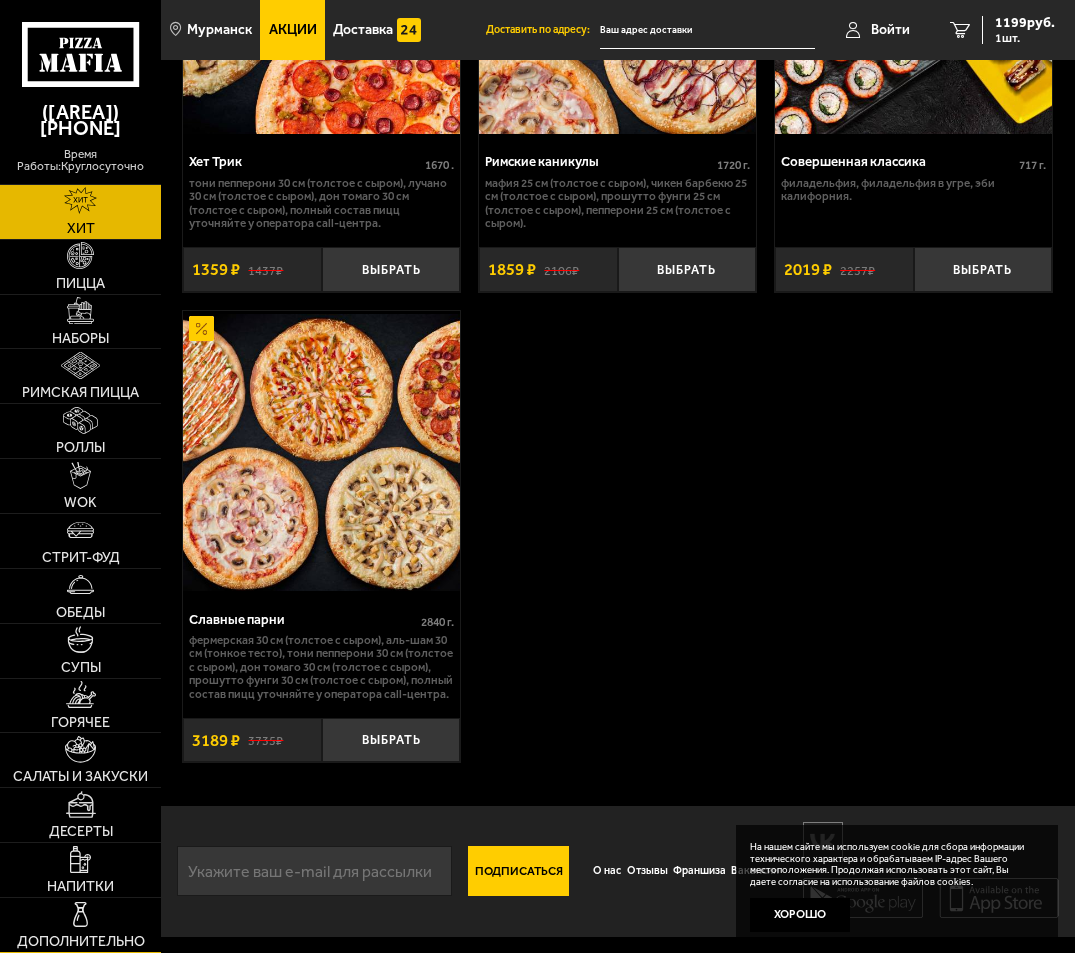 click on "Дополнительно" at bounding box center [80, 925] 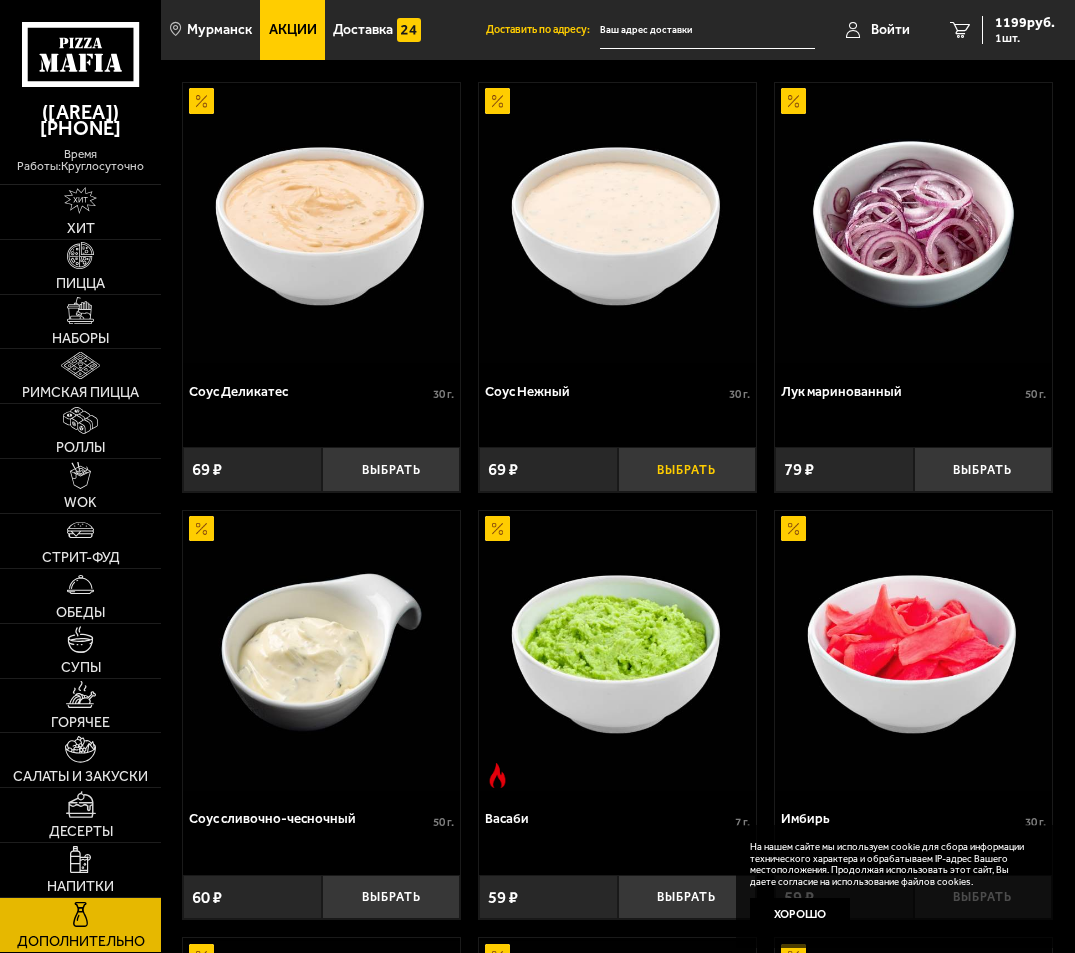 scroll, scrollTop: 0, scrollLeft: 0, axis: both 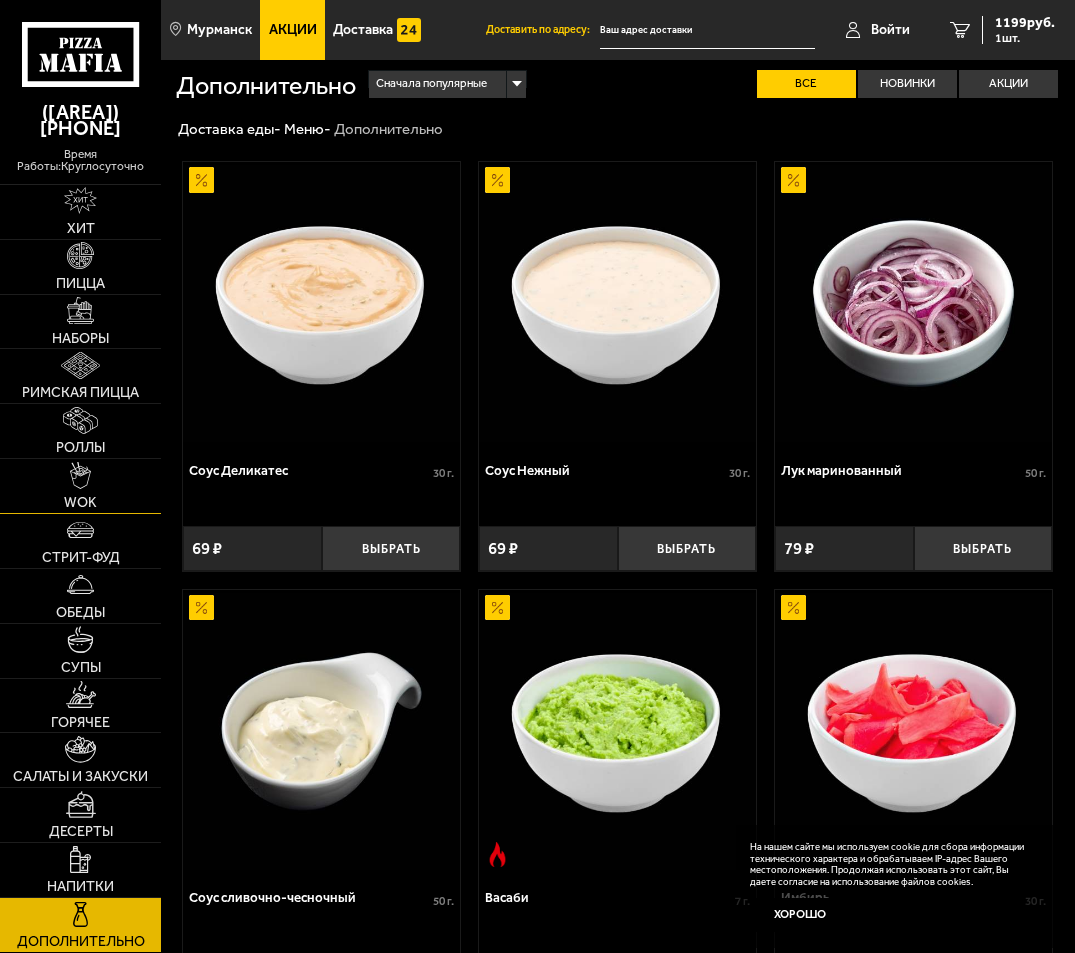 click on "WOK" at bounding box center (80, 486) 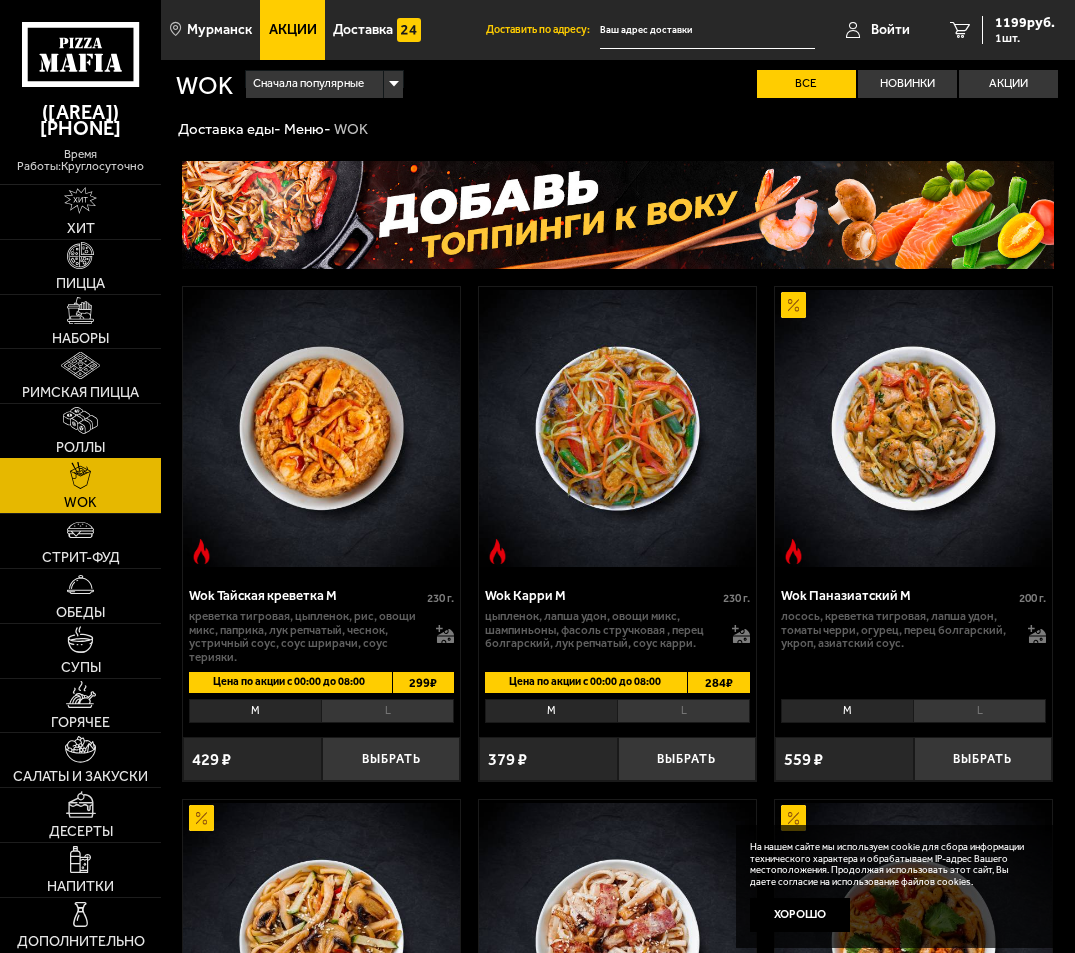 click at bounding box center (80, 420) 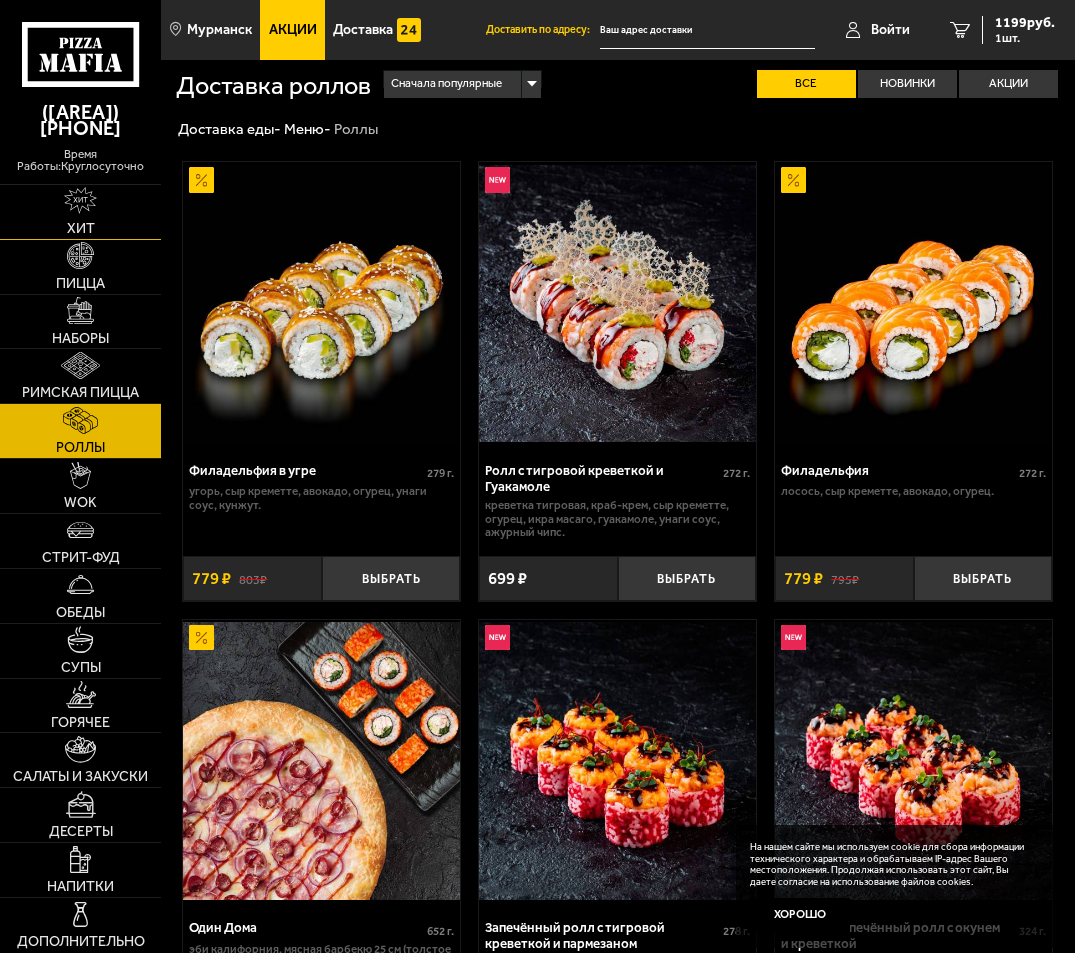 click on "Хит" at bounding box center [80, 212] 